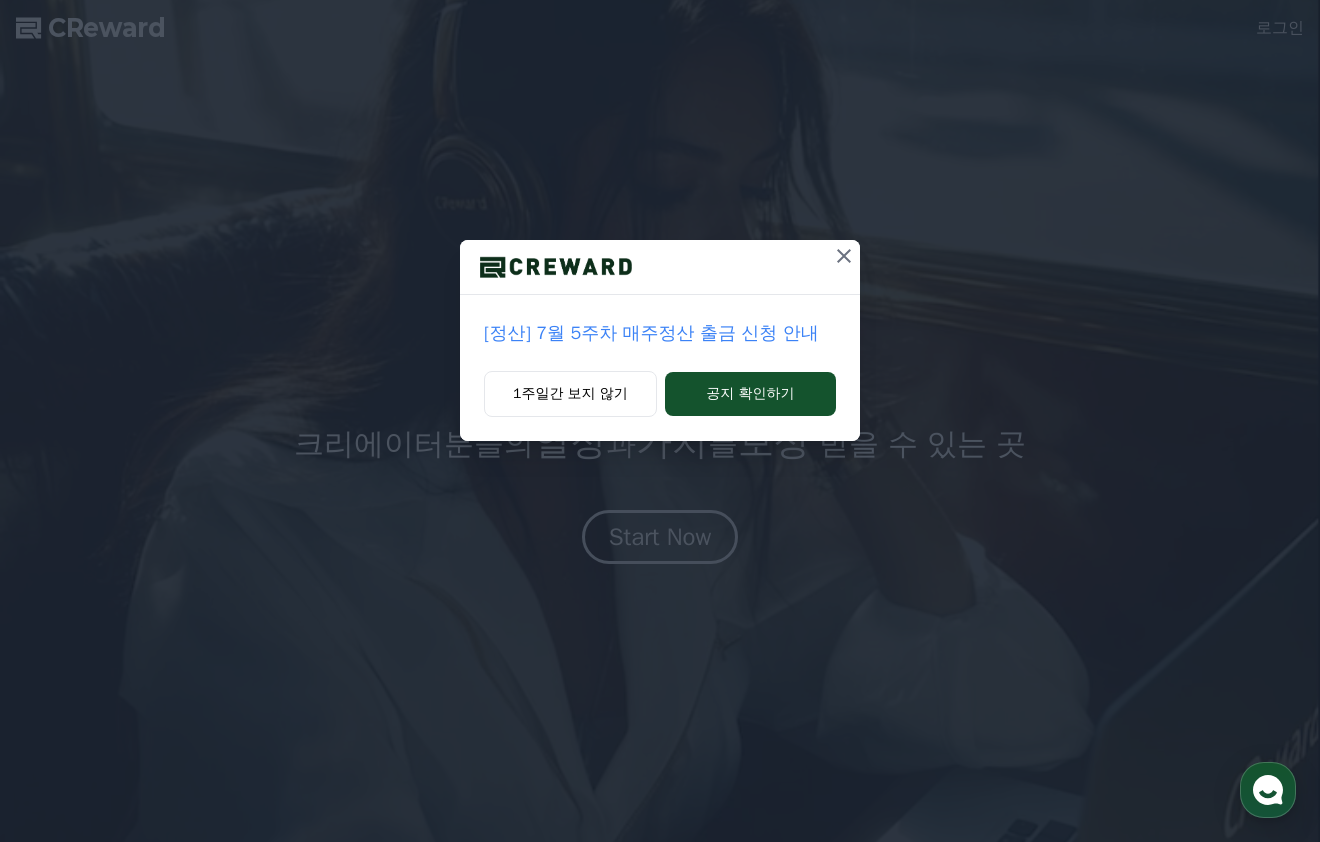 scroll, scrollTop: 0, scrollLeft: 0, axis: both 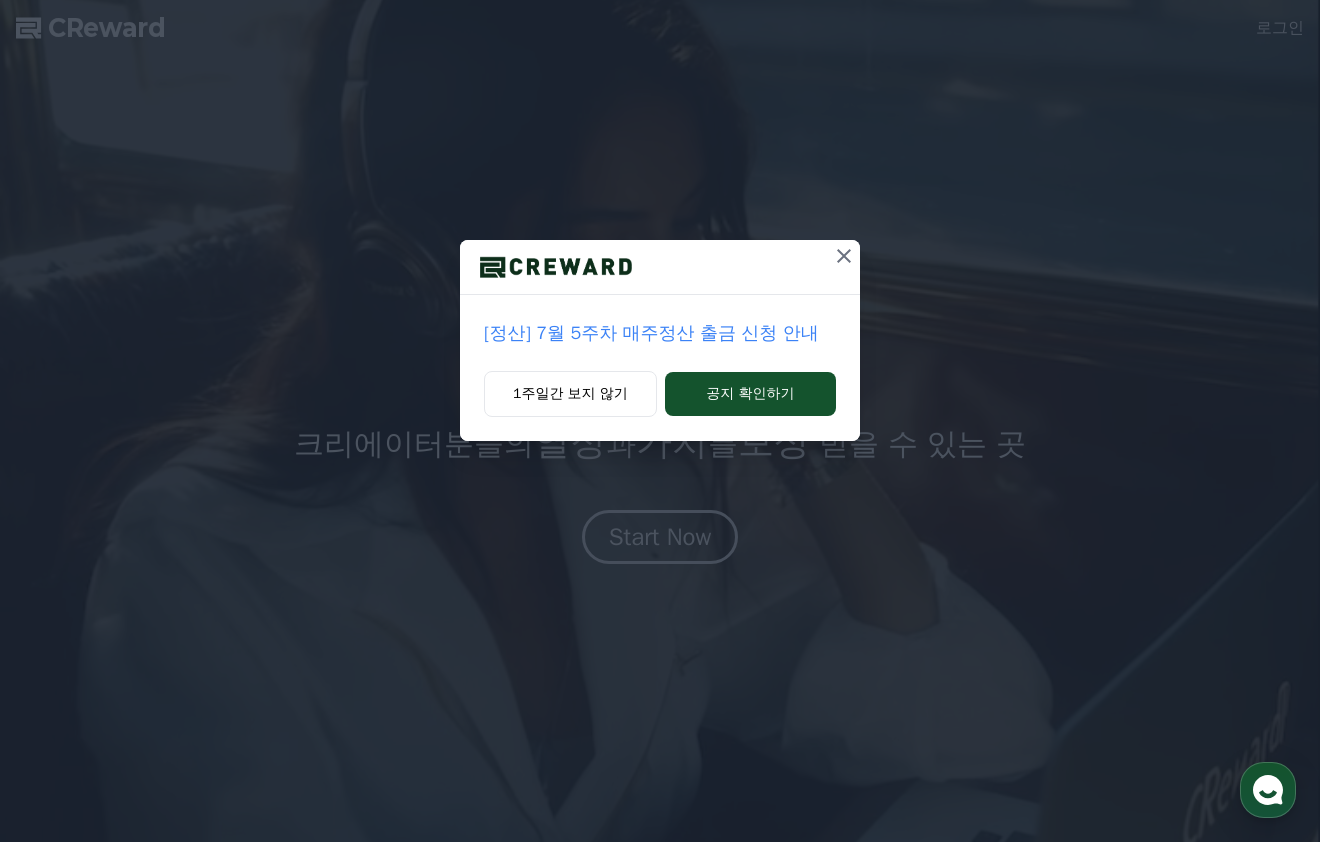 click 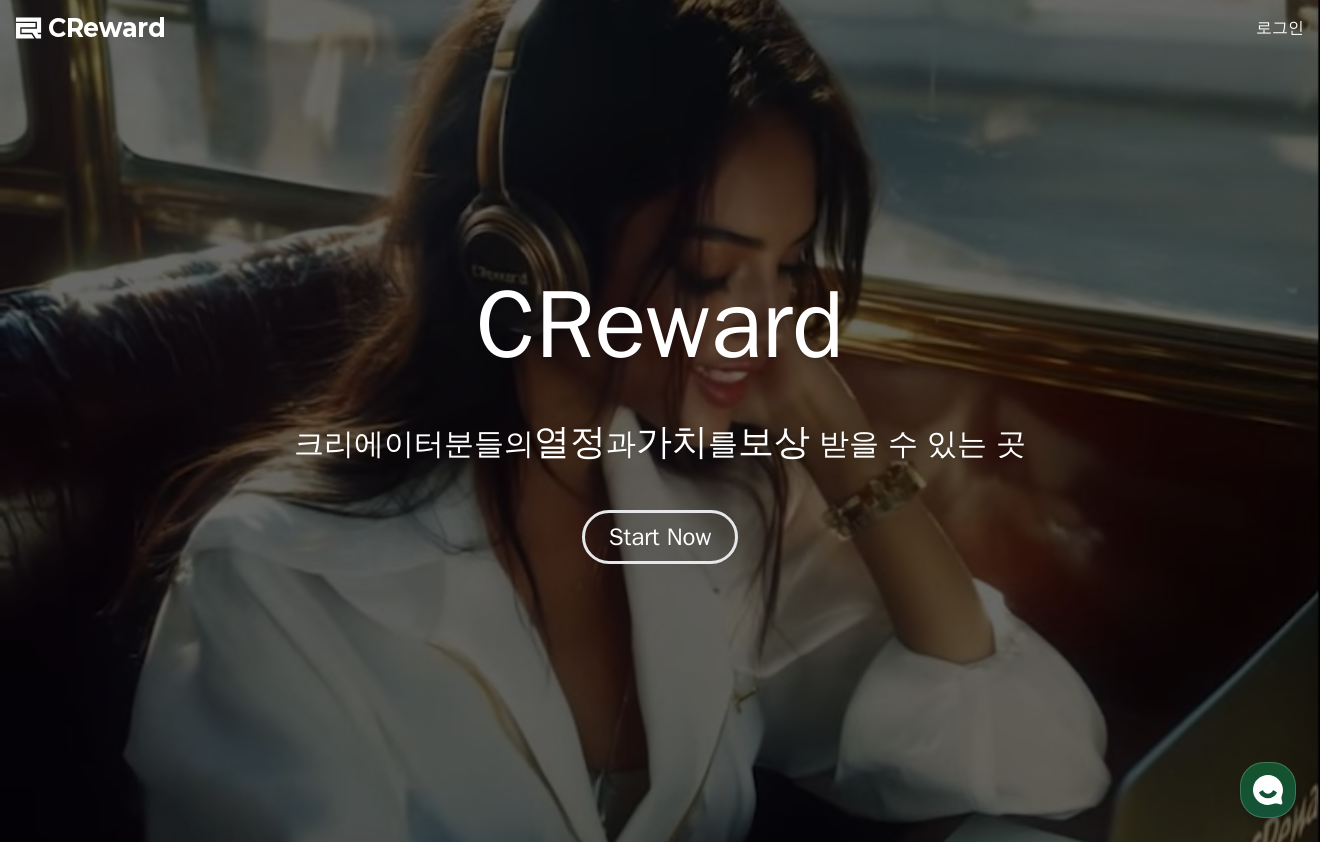 click on "로그인" at bounding box center (1280, 28) 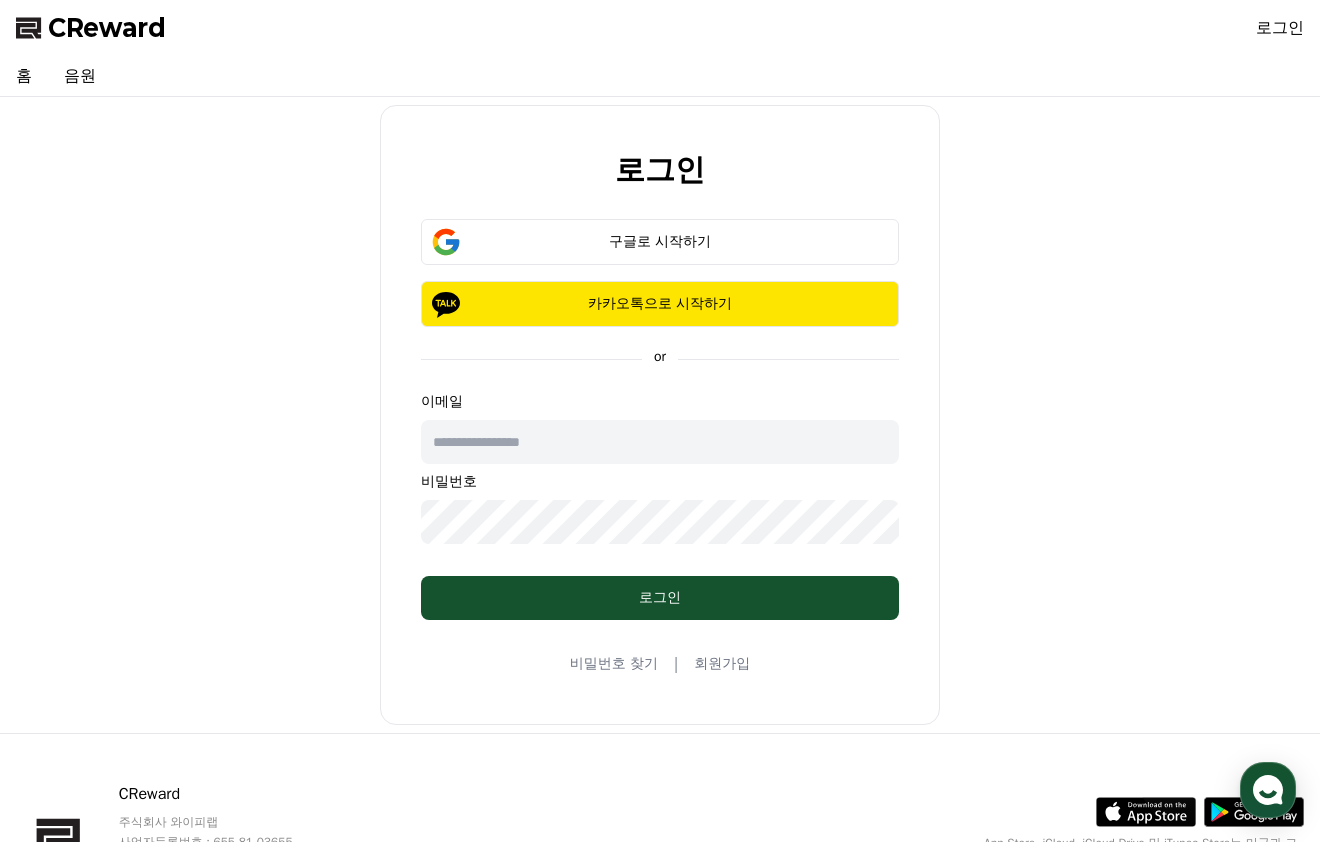click on "회원가입" at bounding box center (722, 664) 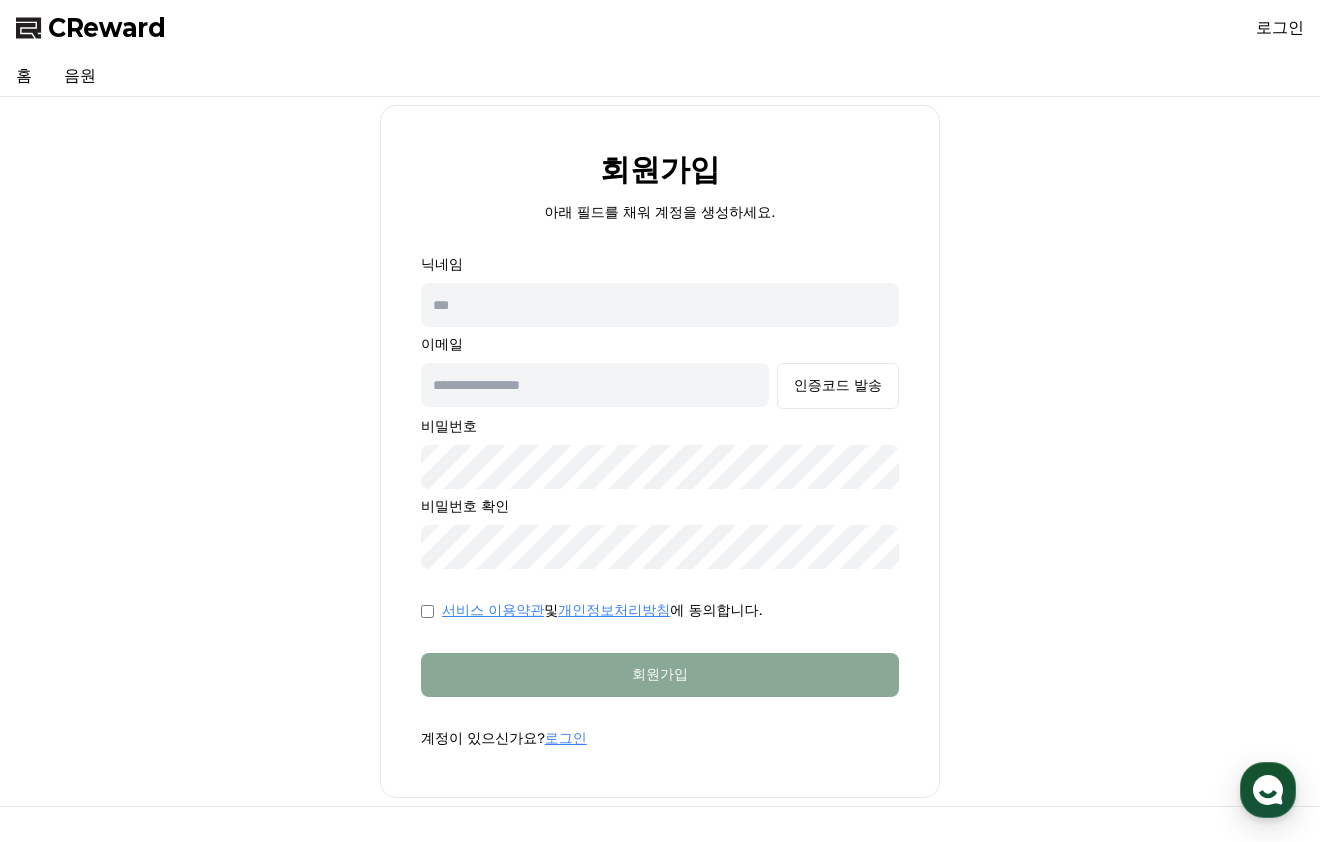click at bounding box center (660, 305) 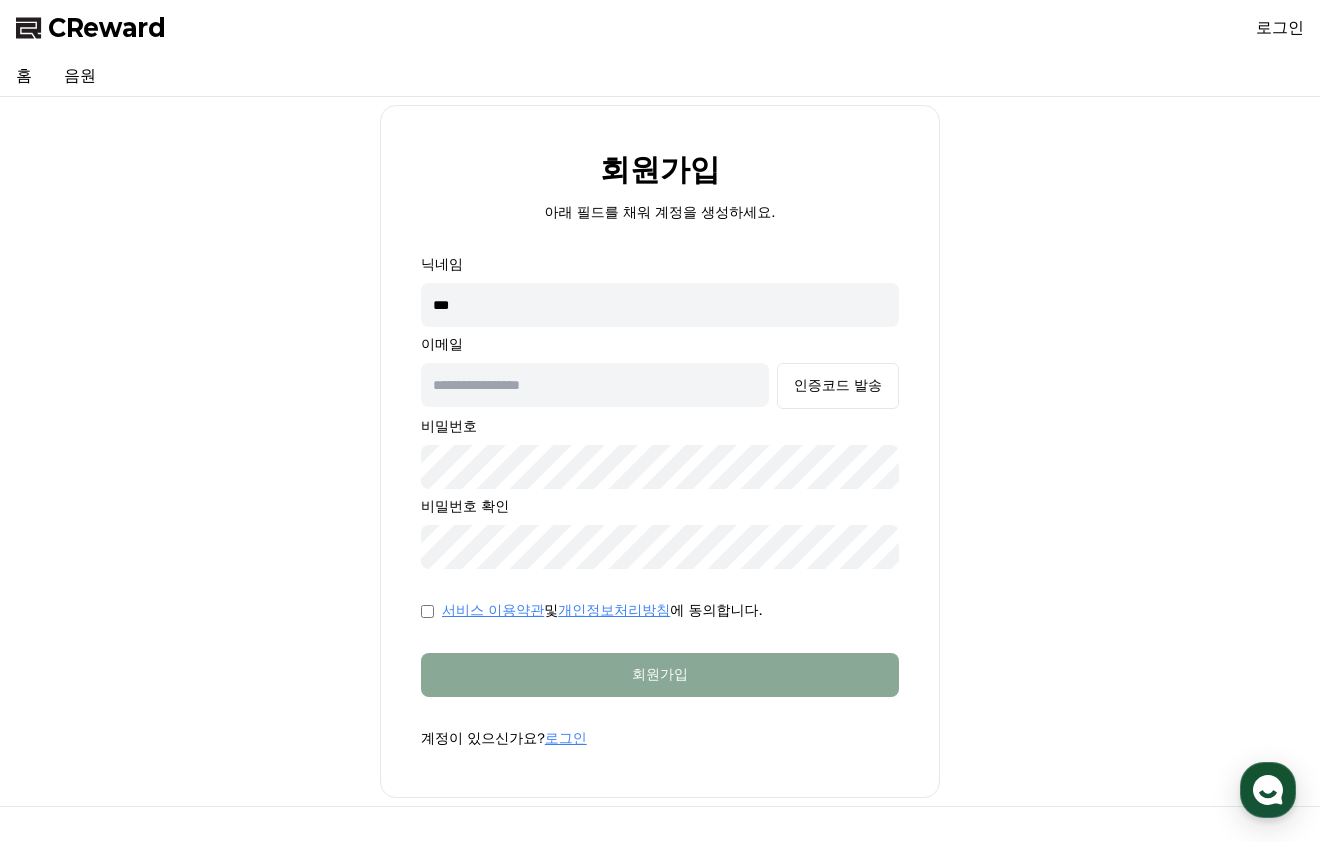 type on "***" 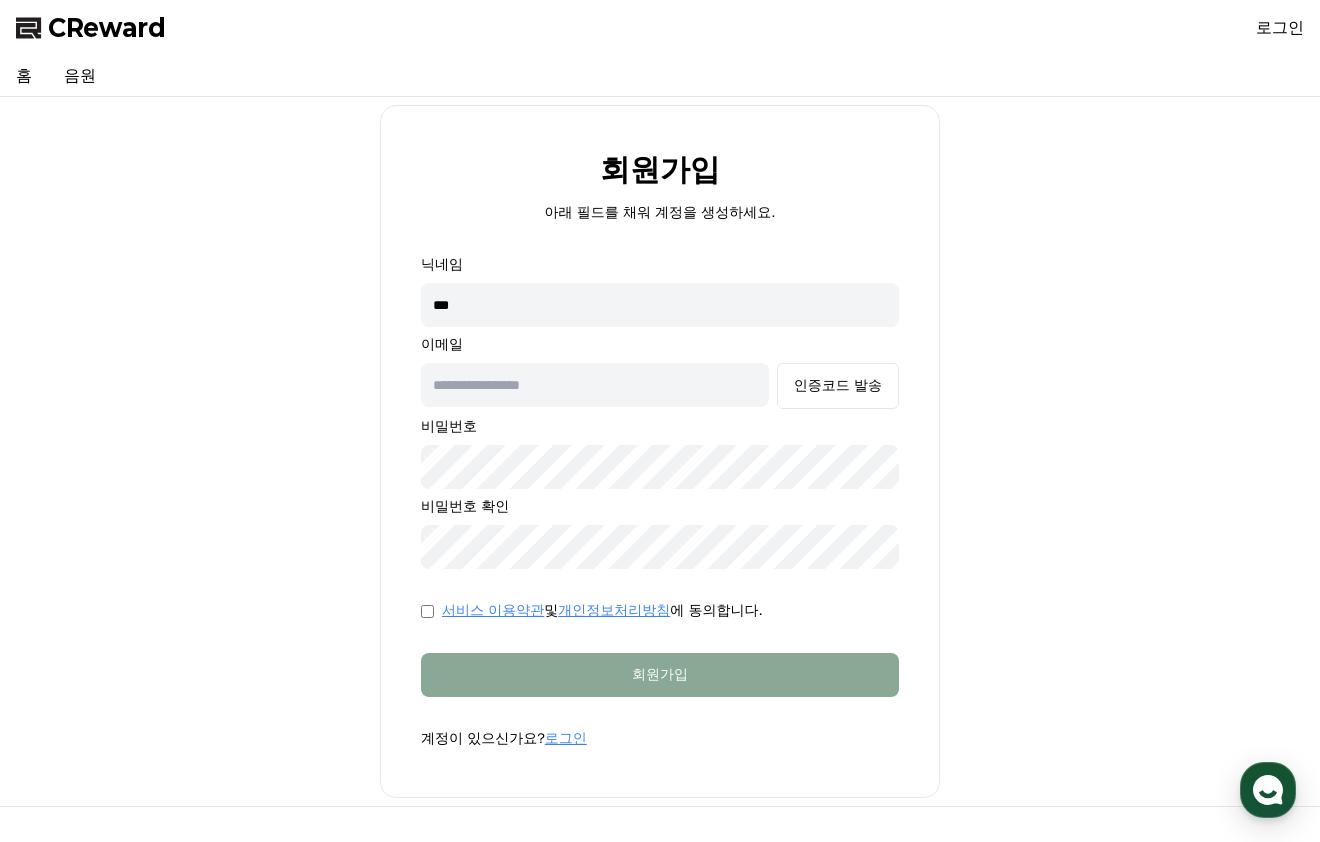 type on "*" 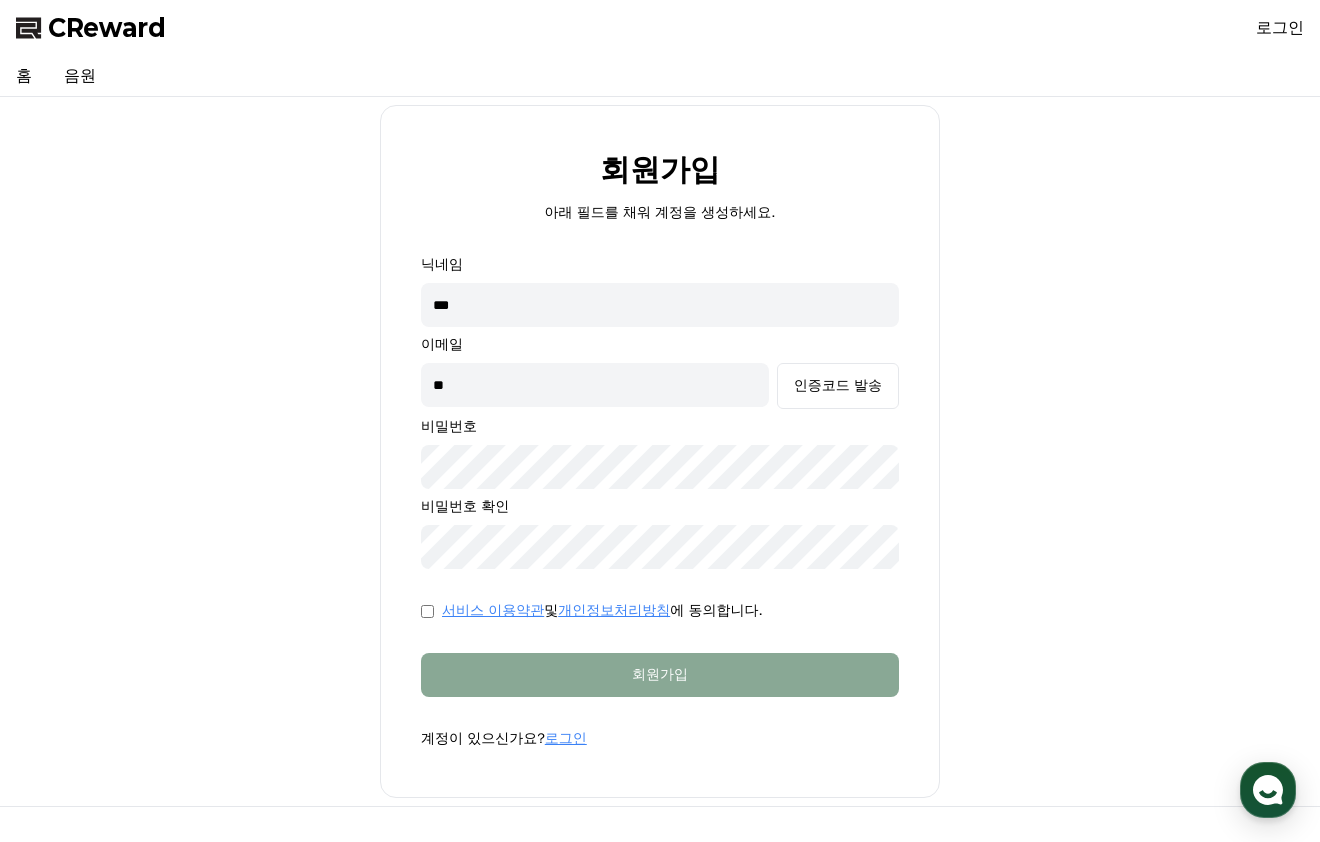 type on "**********" 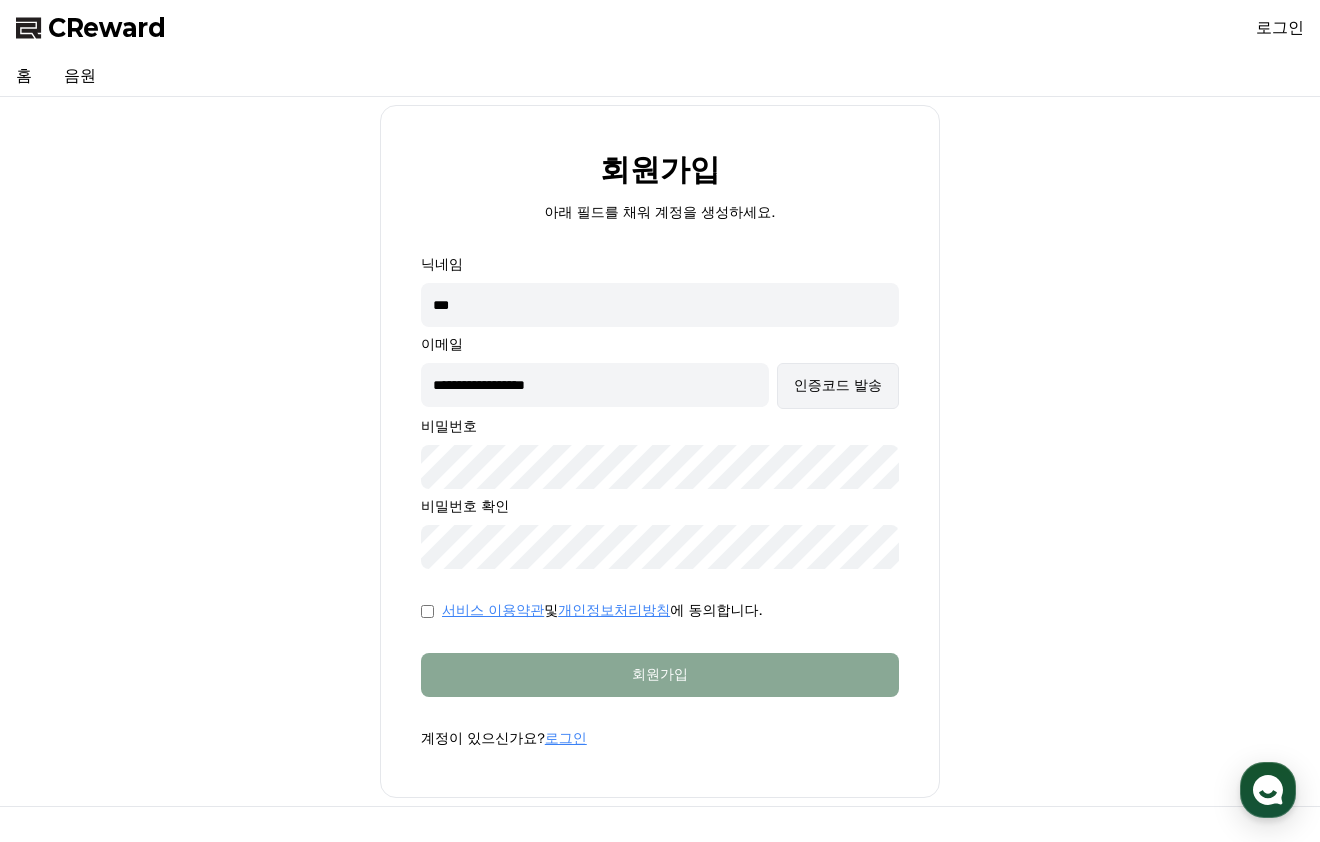 click on "인증코드 발송" at bounding box center (838, 386) 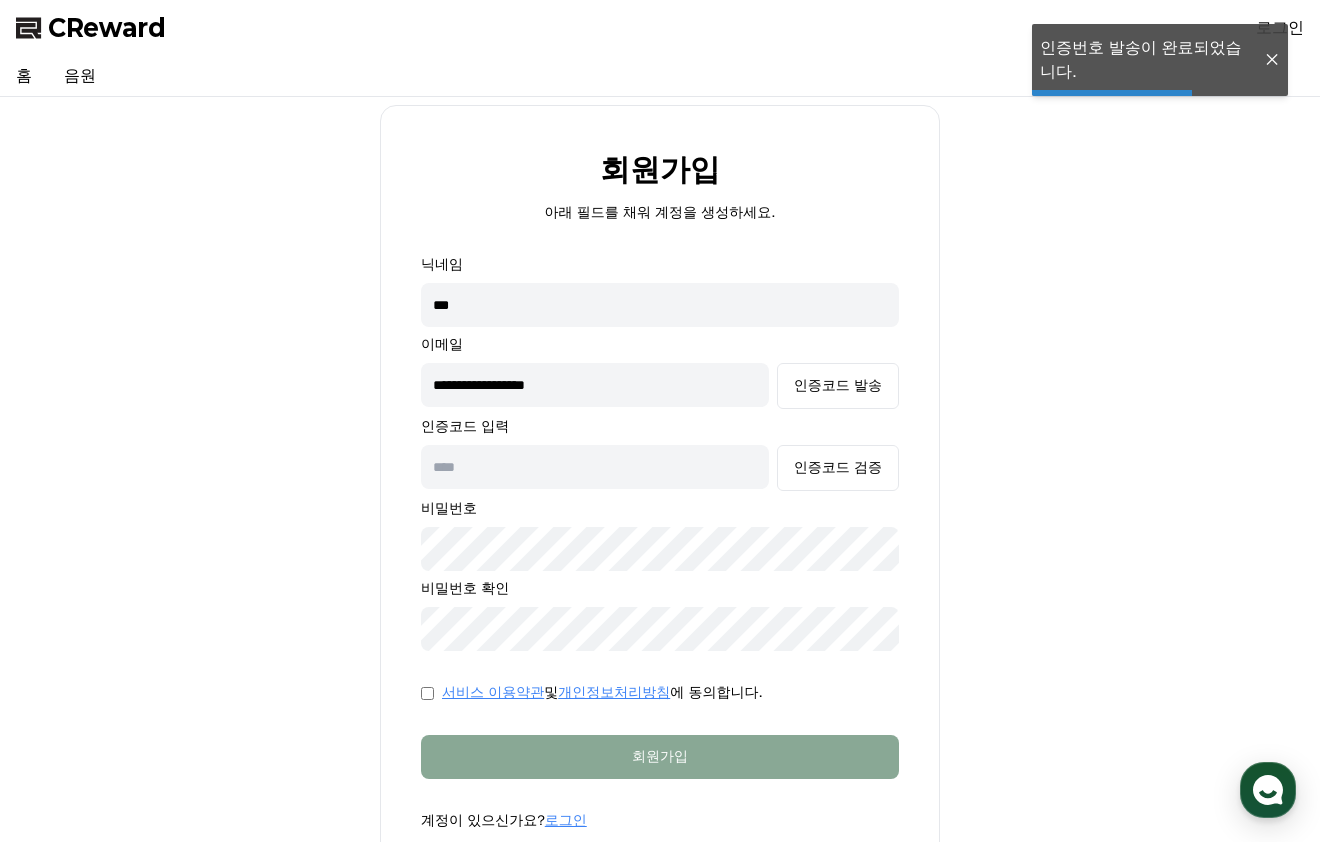 click at bounding box center [595, 467] 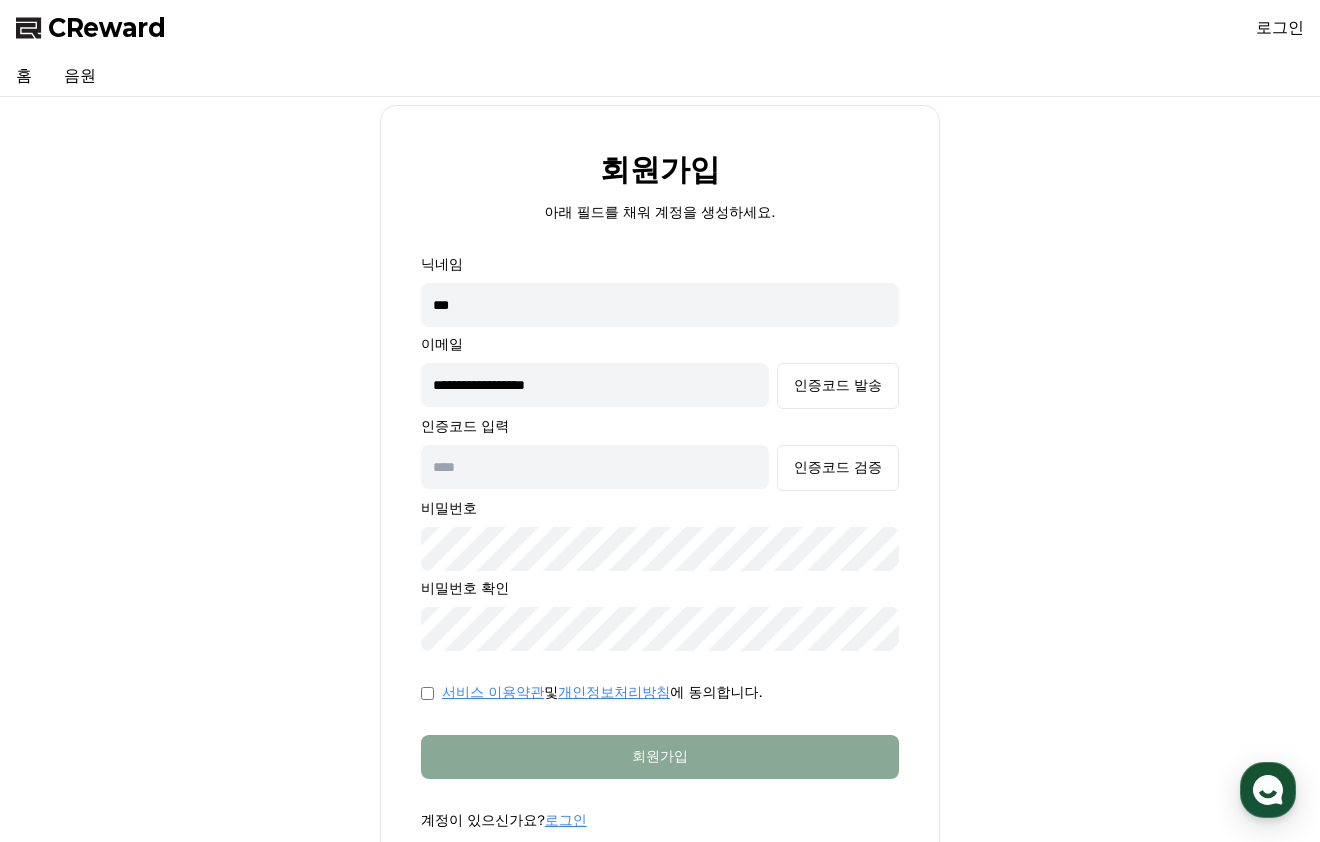 click at bounding box center (595, 467) 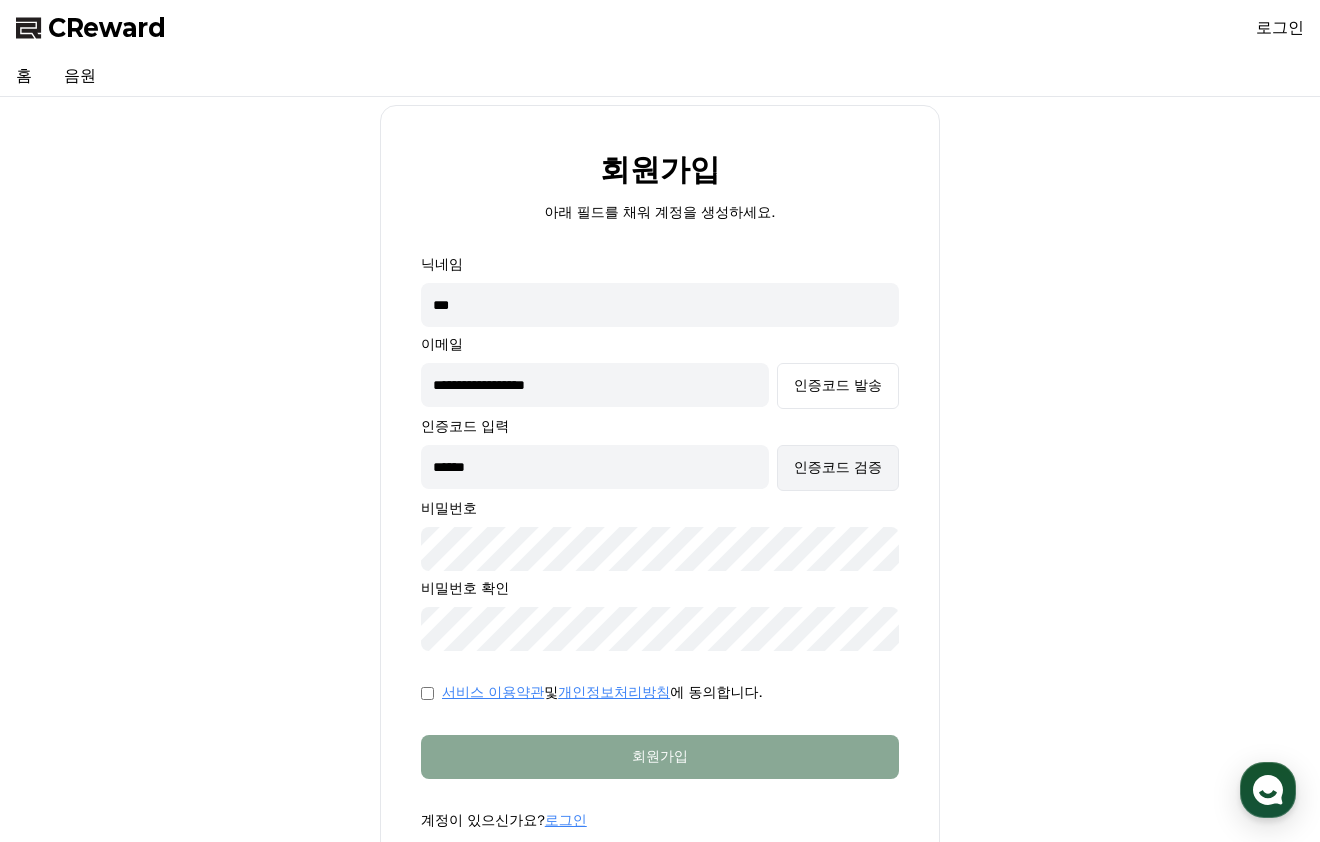 type on "******" 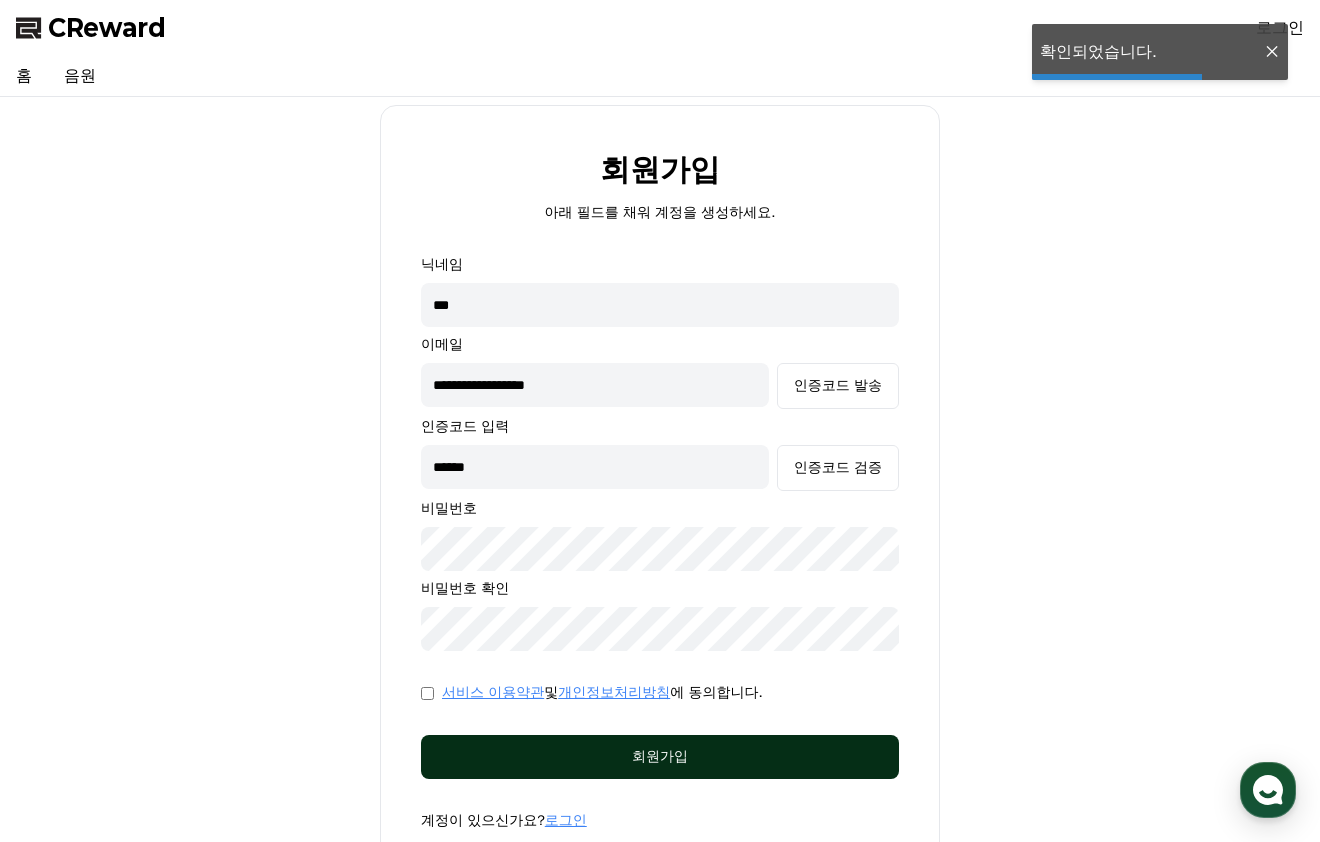 click on "회원가입" at bounding box center (660, 757) 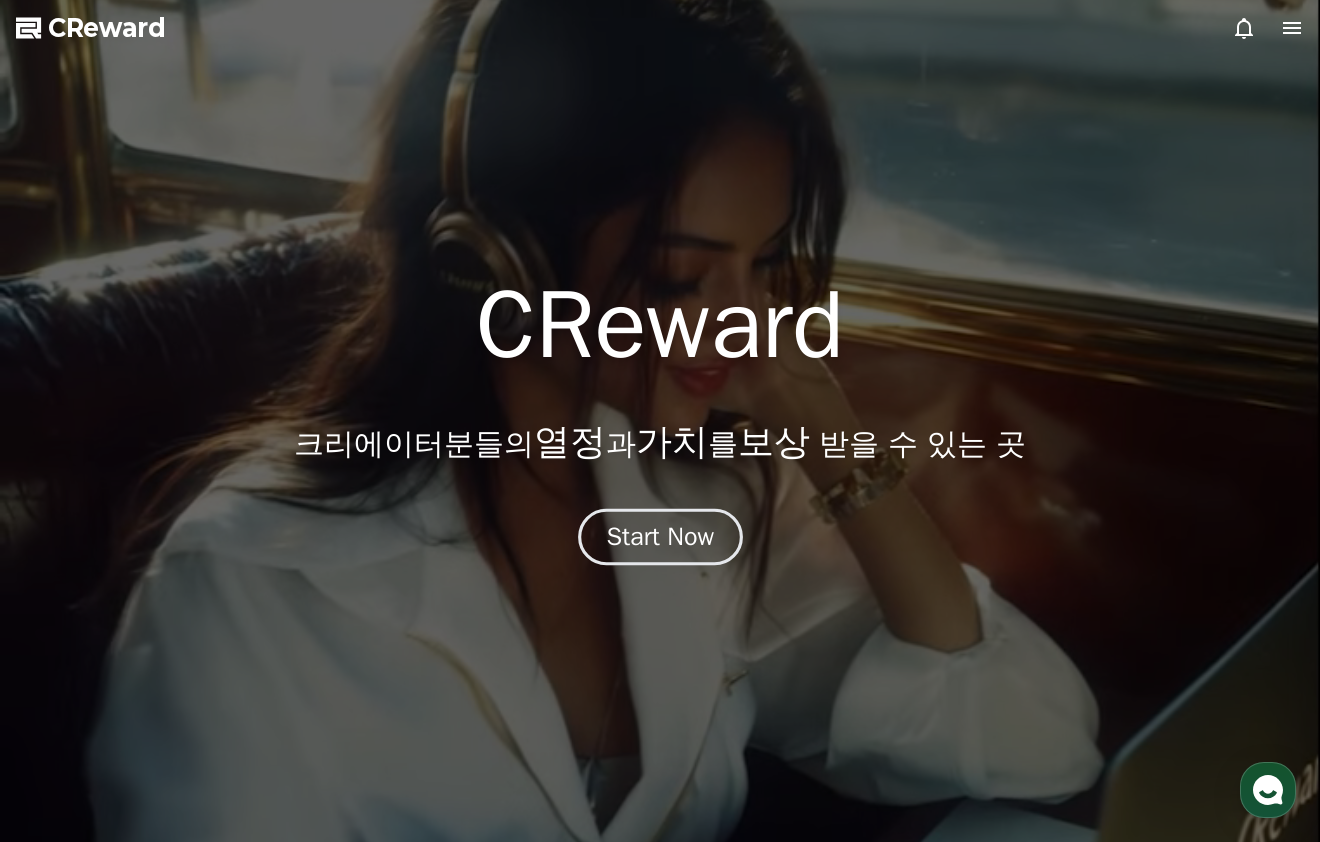 click on "Start Now" at bounding box center (660, 537) 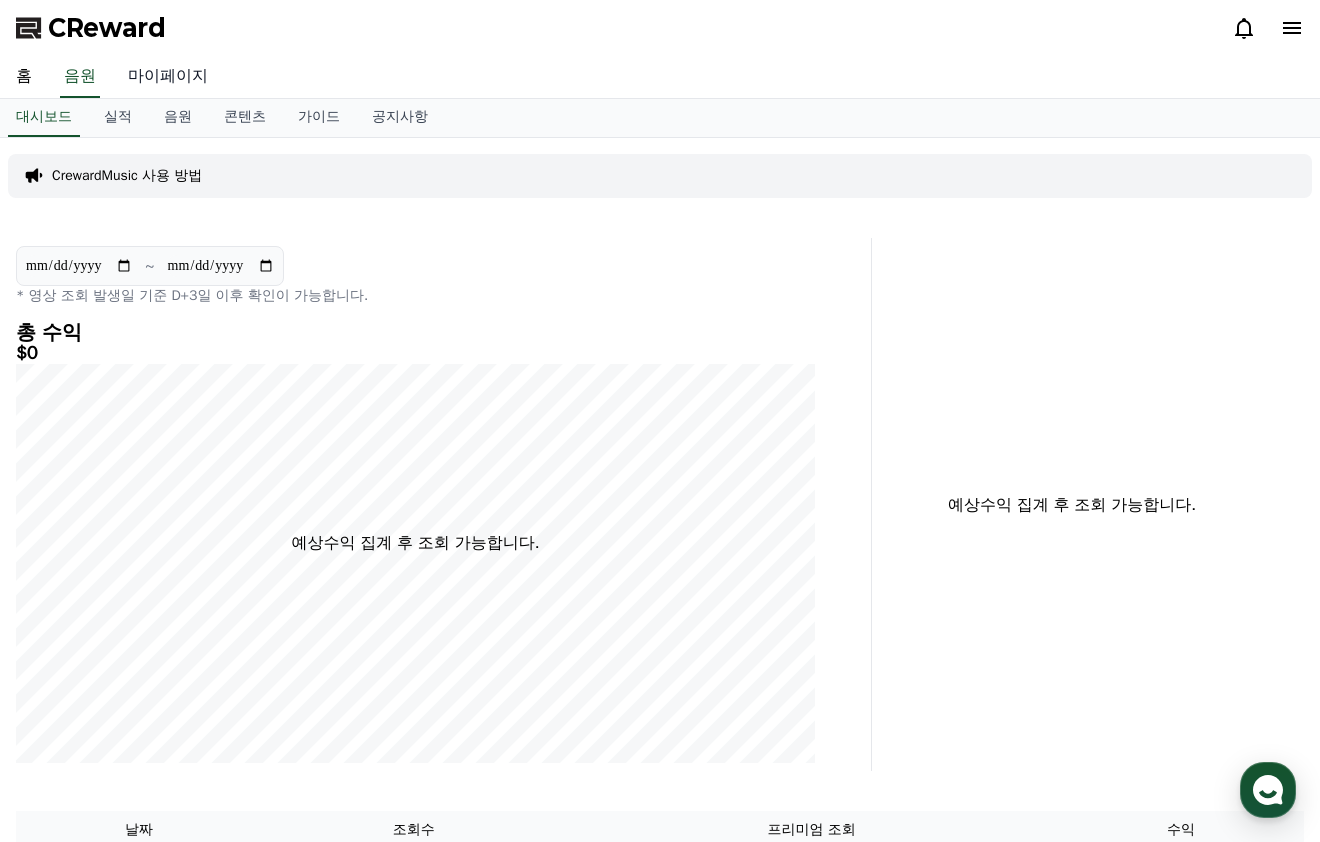 click on "마이페이지" at bounding box center (168, 77) 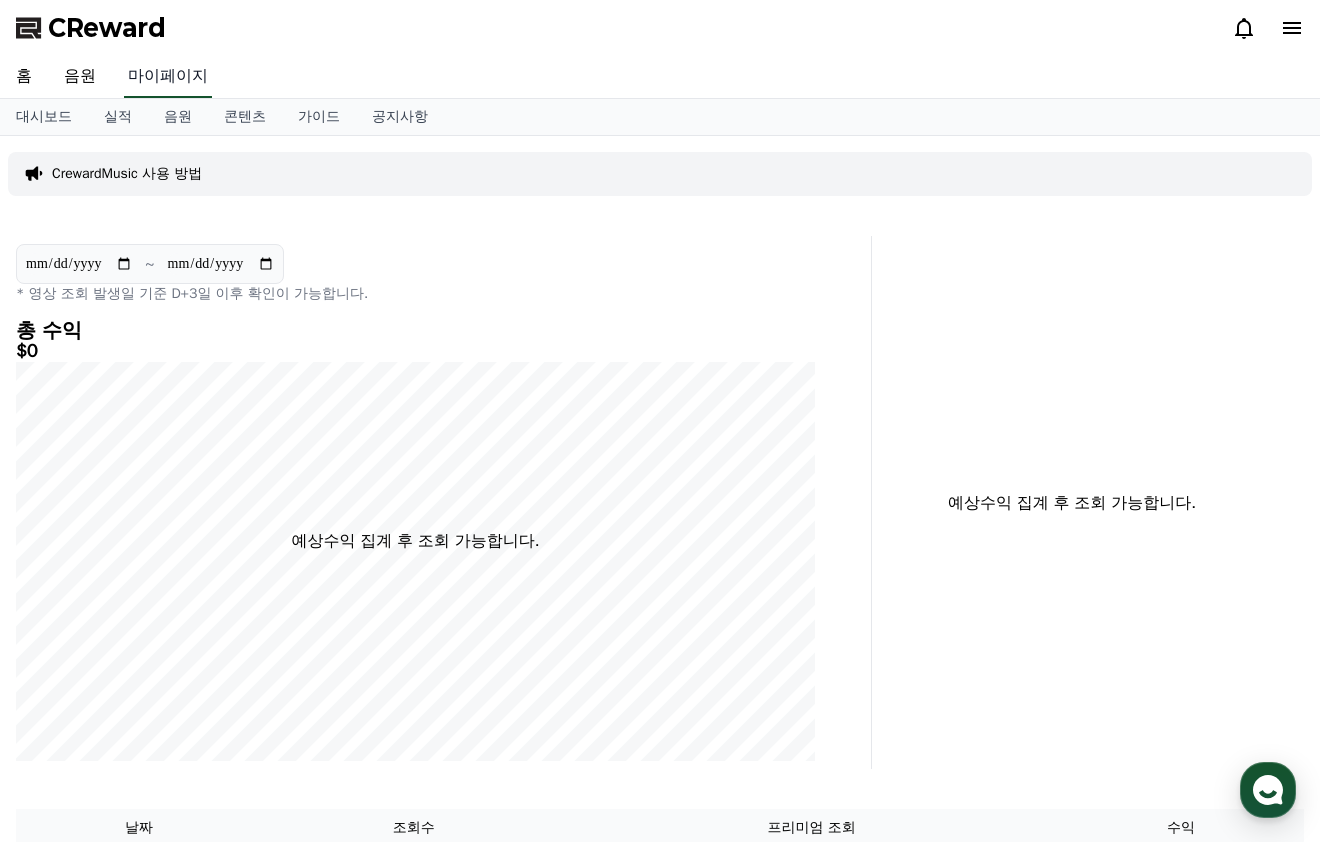 select on "**********" 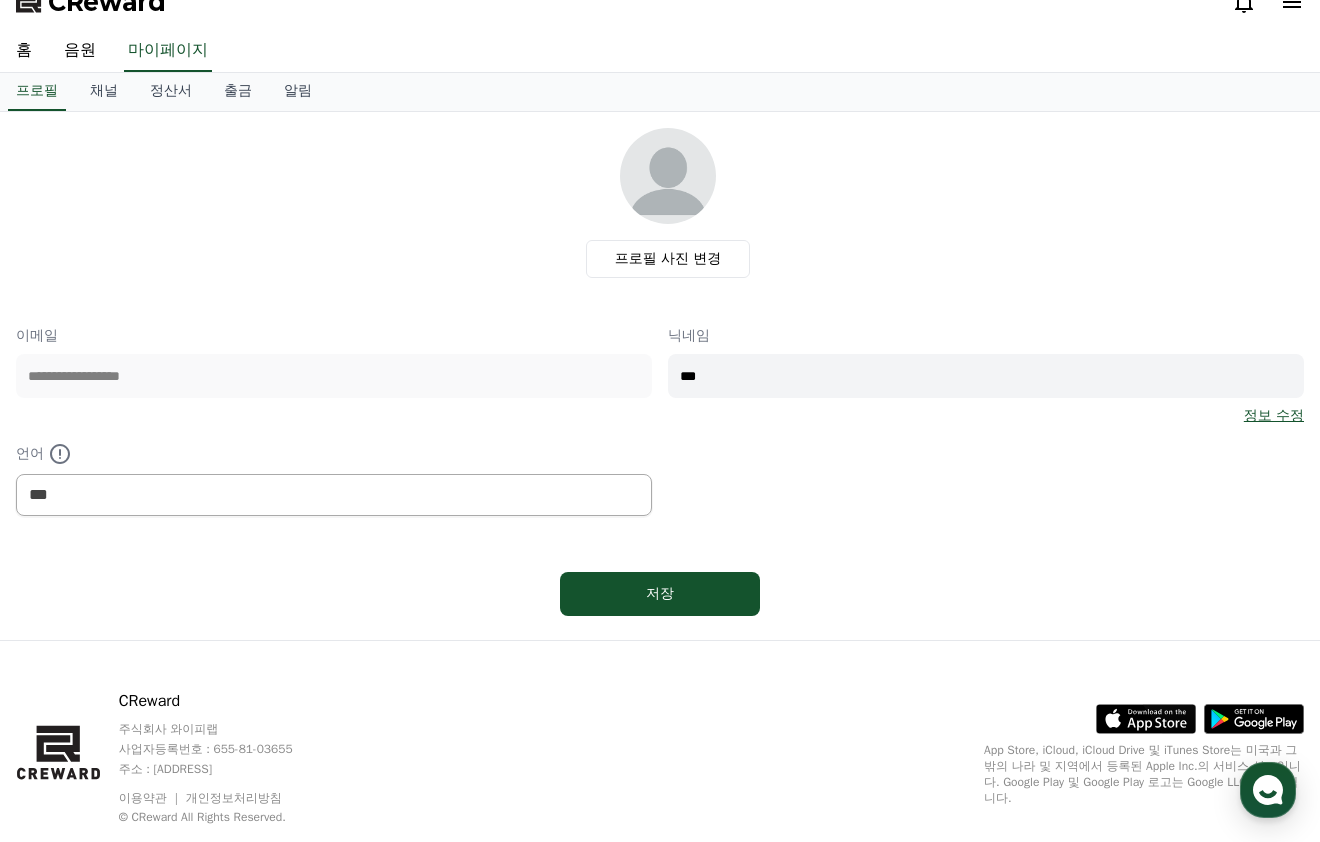scroll, scrollTop: 0, scrollLeft: 0, axis: both 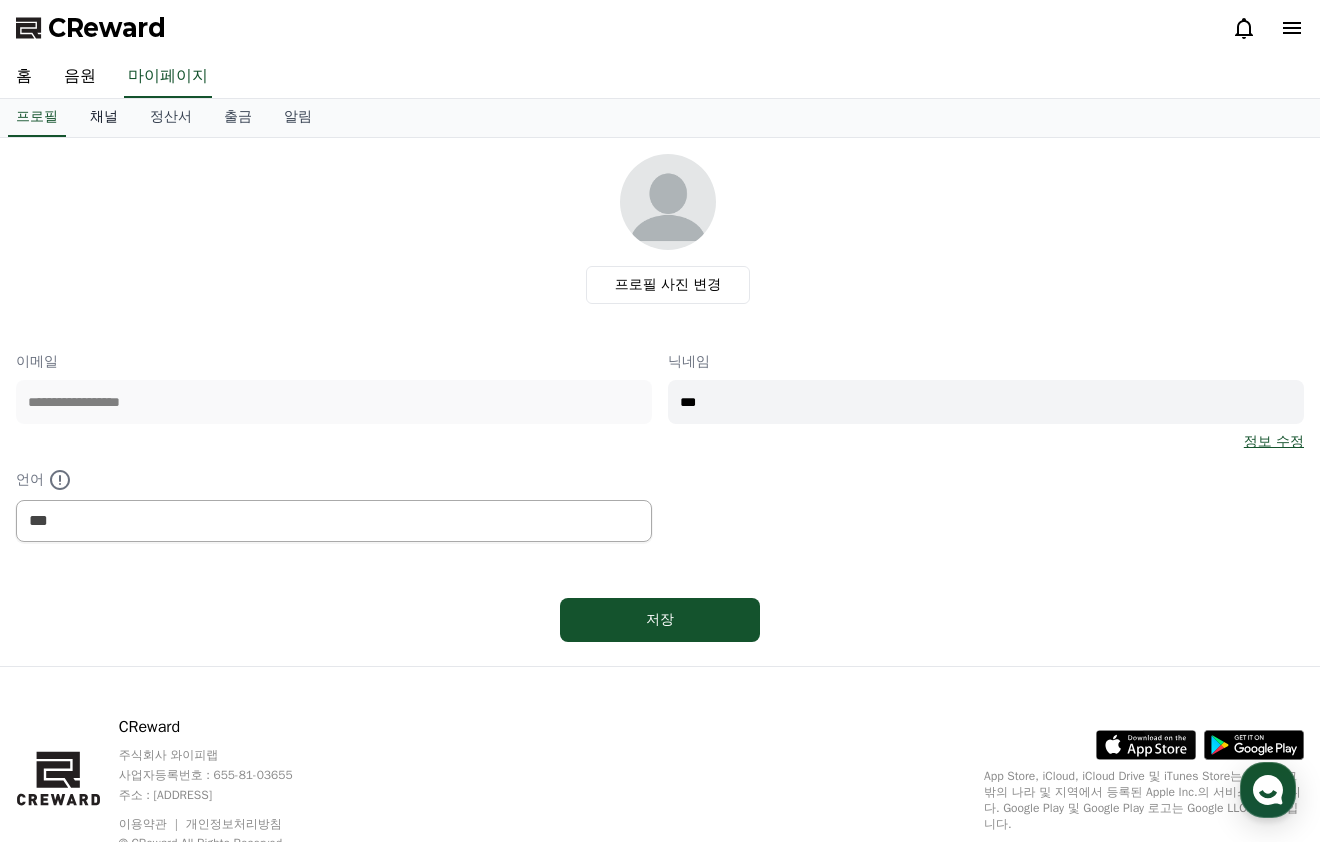 click on "채널" at bounding box center (104, 118) 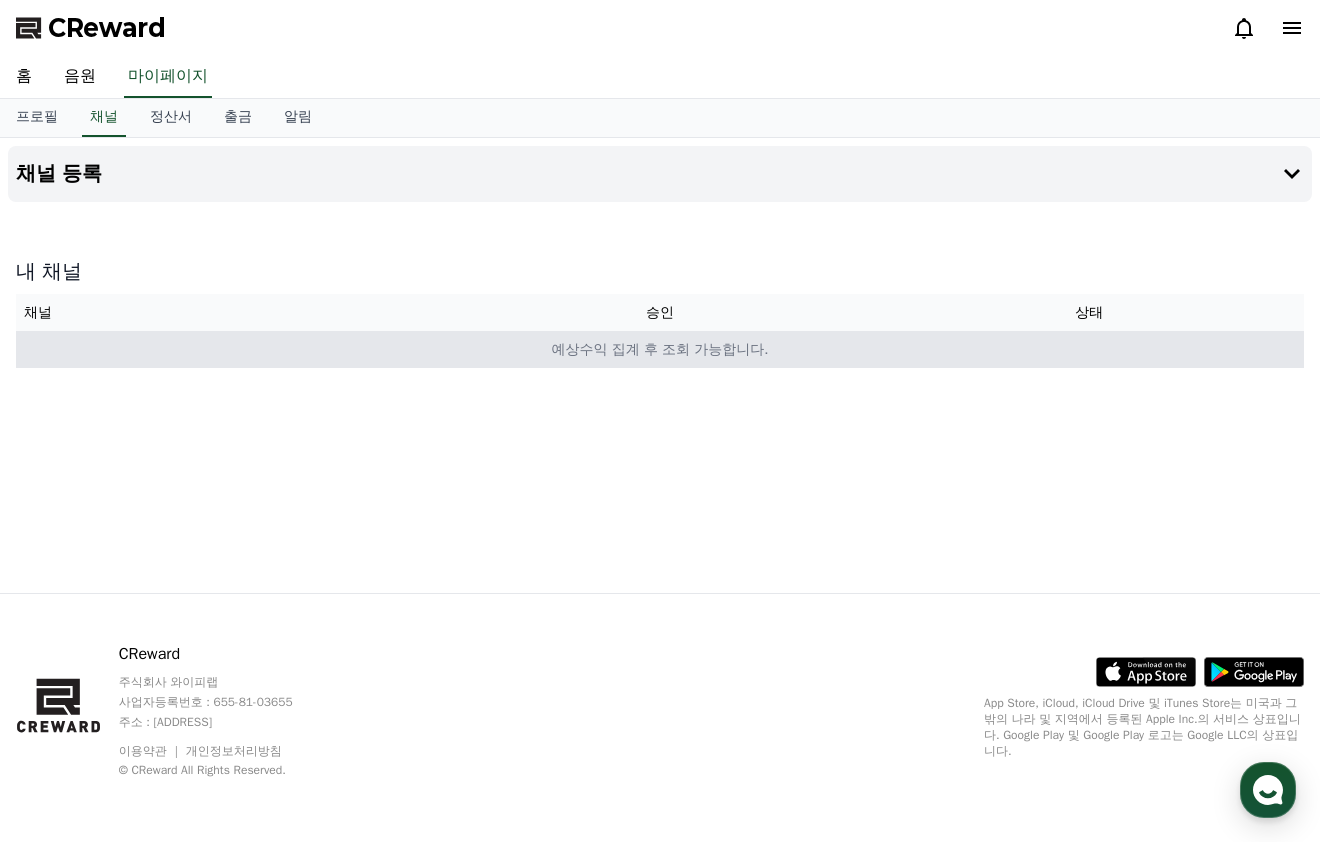 drag, startPoint x: 554, startPoint y: 346, endPoint x: 778, endPoint y: 354, distance: 224.1428 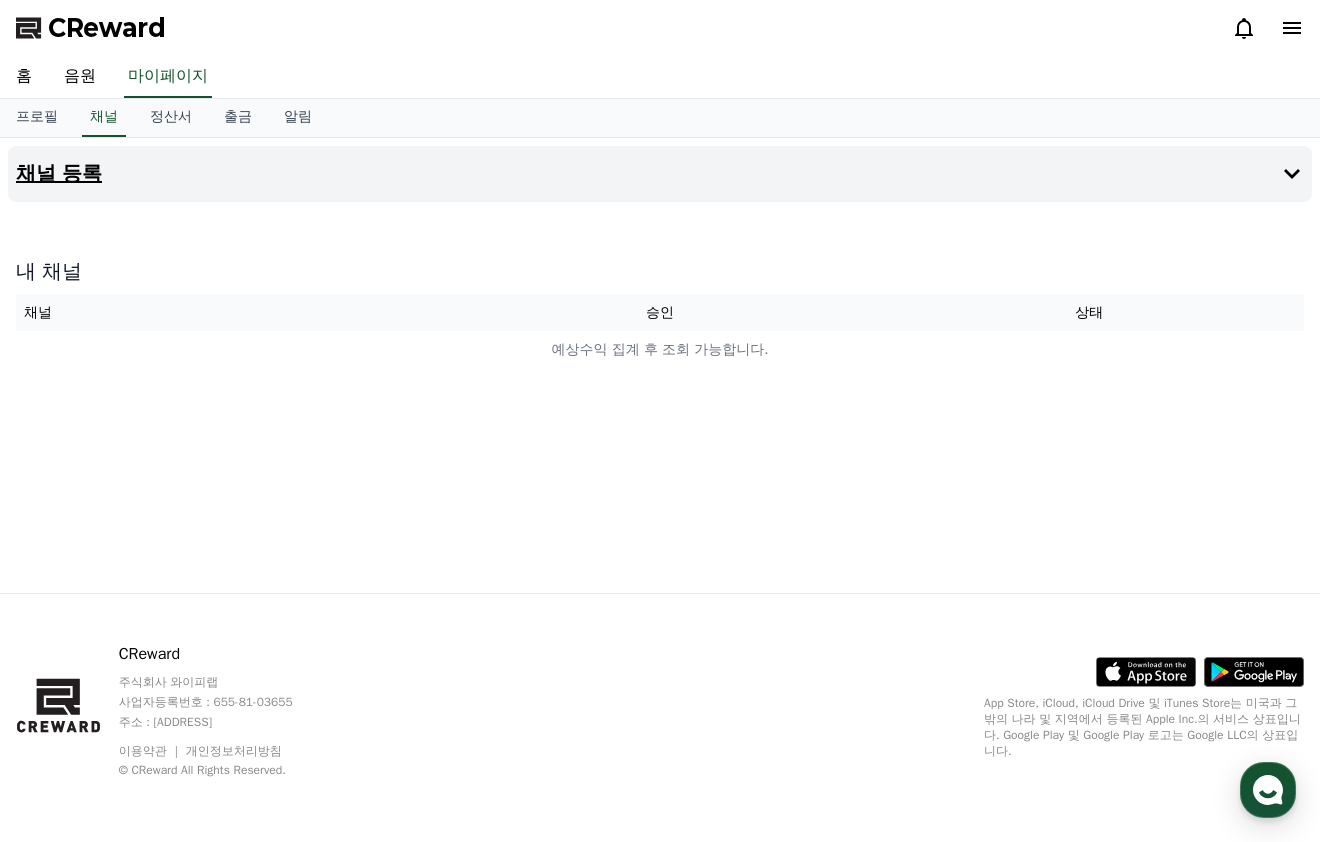 click on "채널 등록" at bounding box center (660, 174) 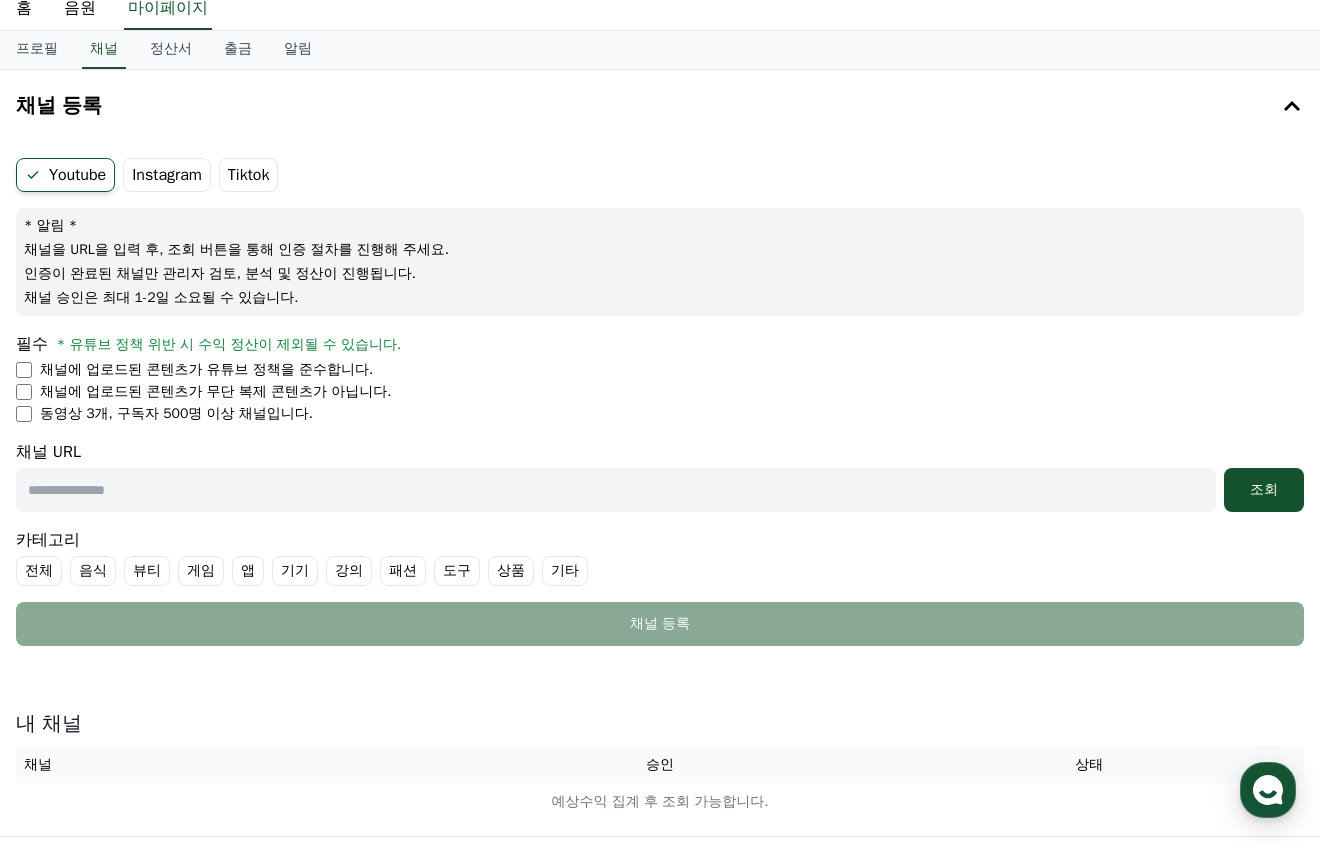 scroll, scrollTop: 100, scrollLeft: 0, axis: vertical 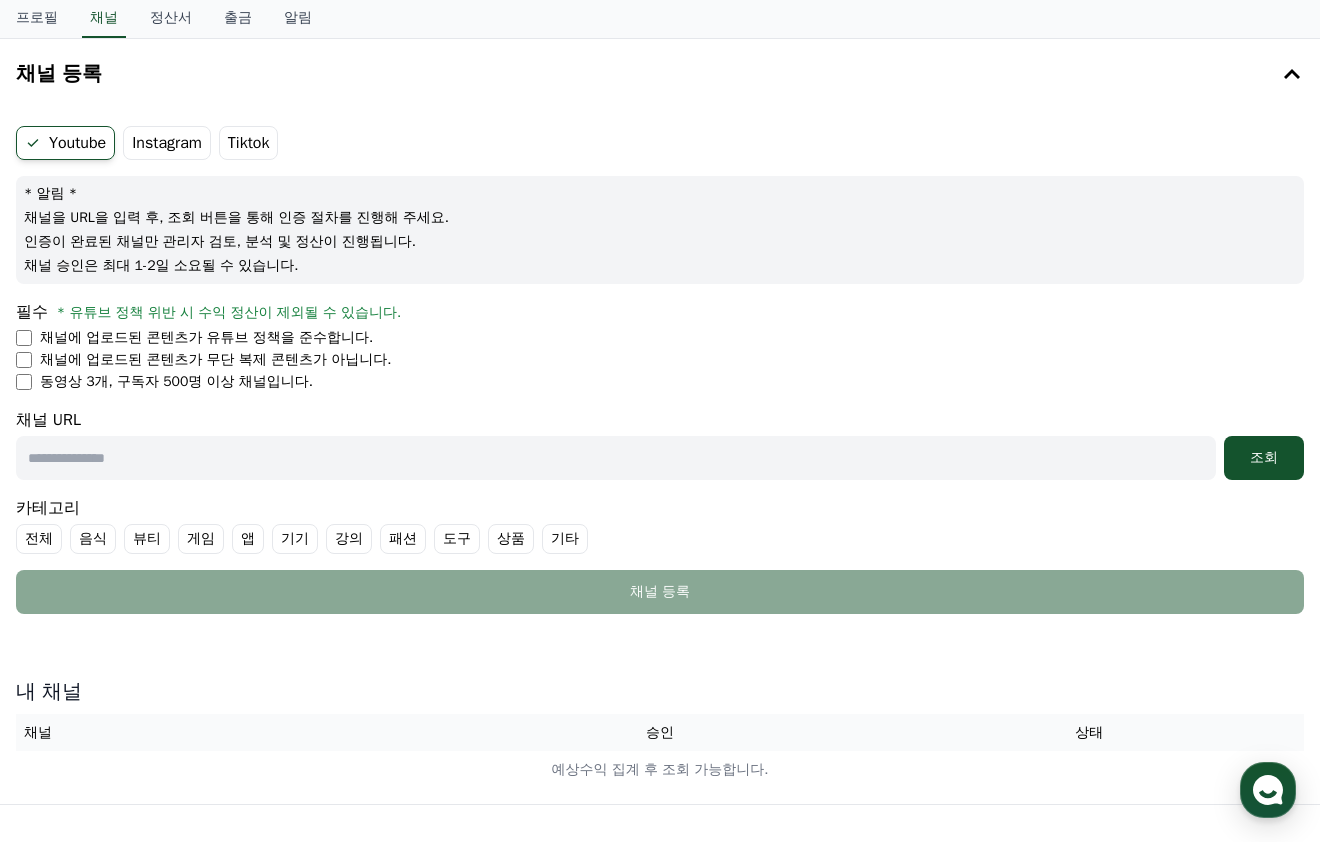 drag, startPoint x: 311, startPoint y: 274, endPoint x: 10, endPoint y: 222, distance: 305.45868 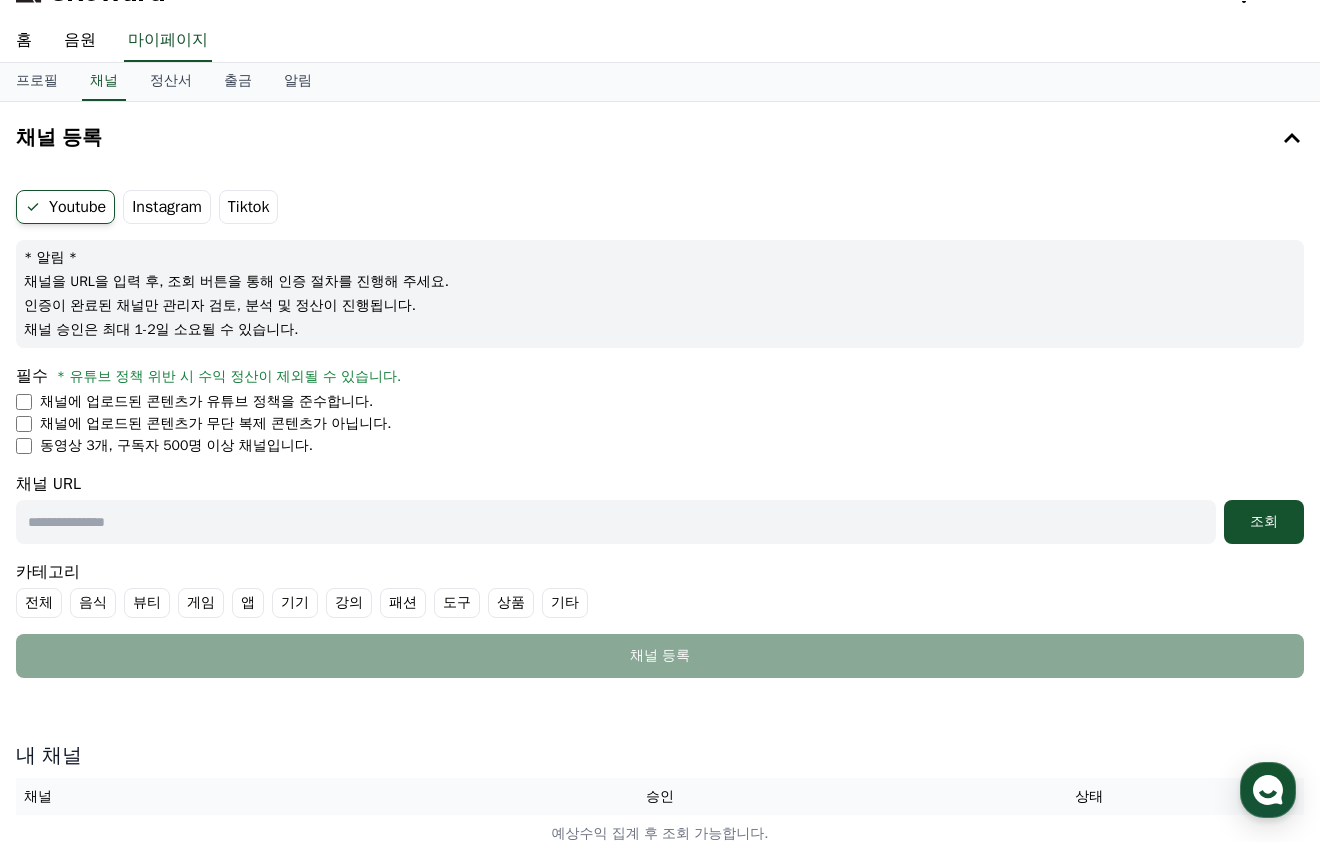 scroll, scrollTop: 0, scrollLeft: 0, axis: both 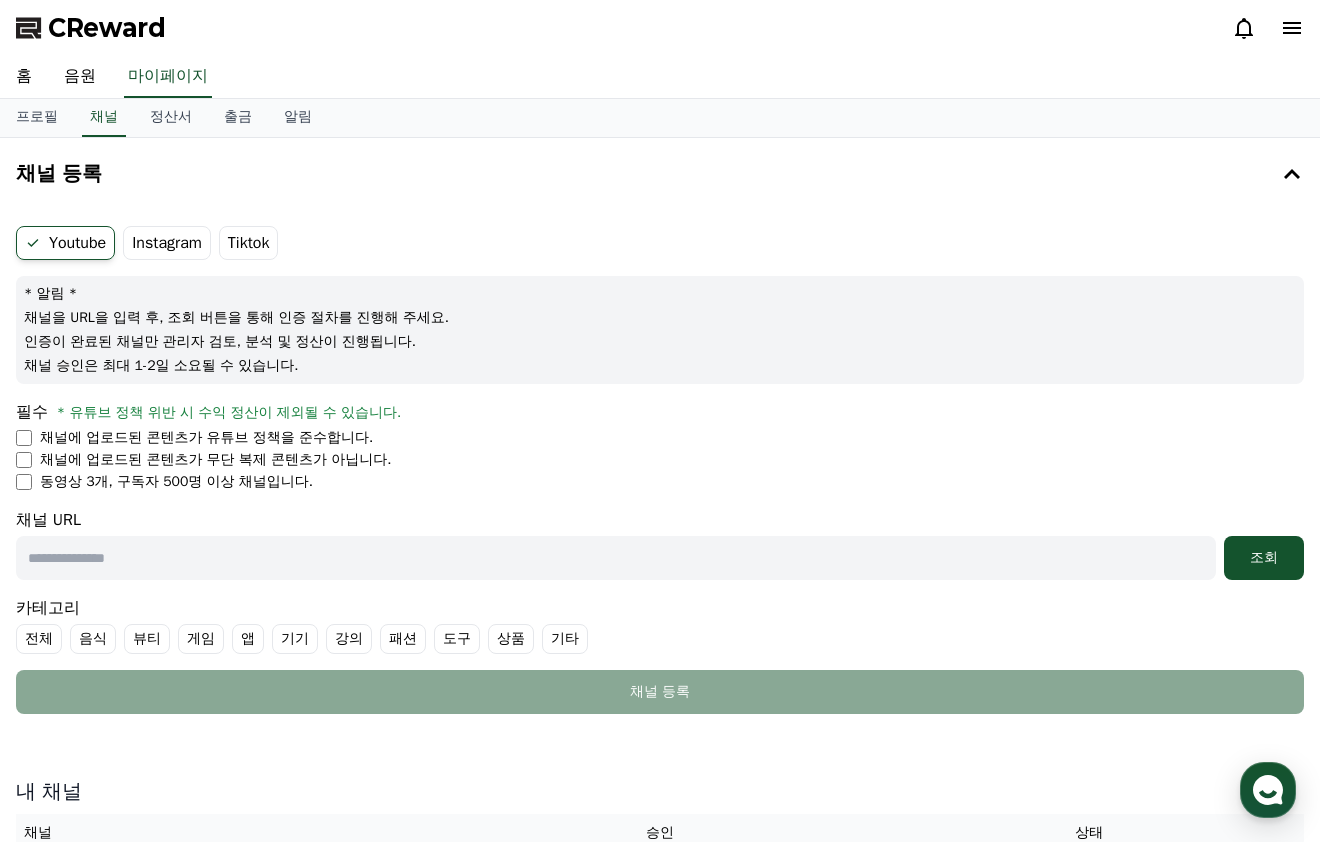 click at bounding box center (616, 558) 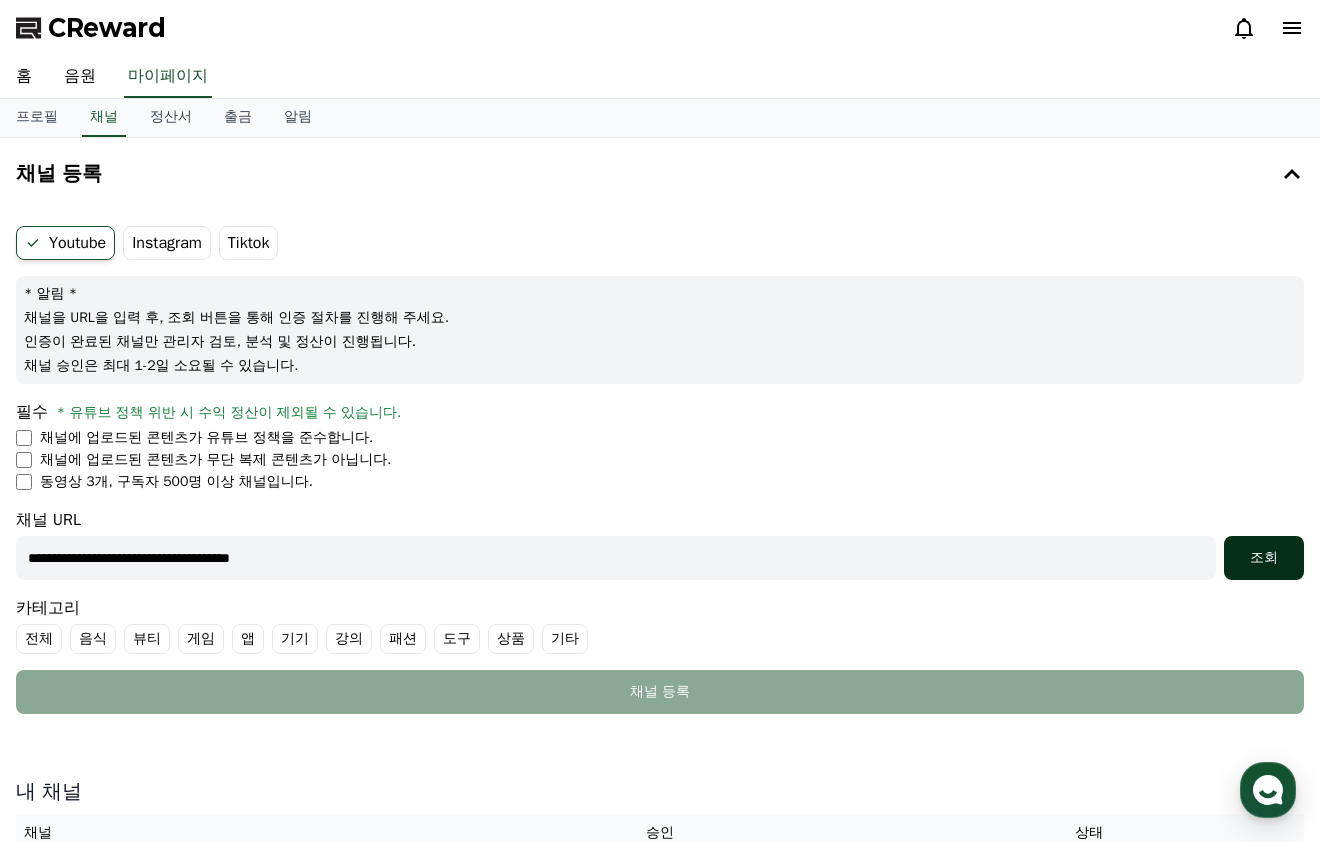 type on "**********" 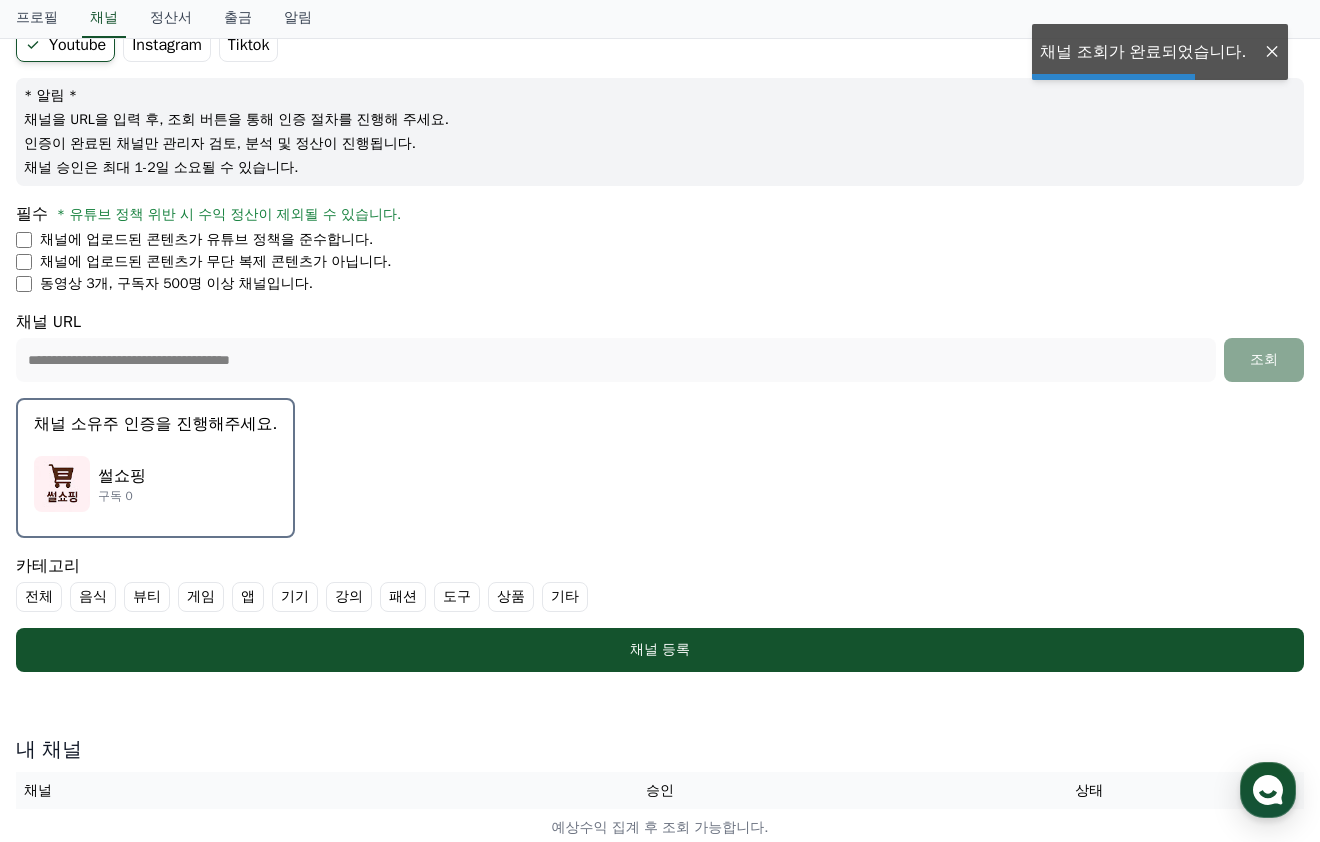 scroll, scrollTop: 200, scrollLeft: 0, axis: vertical 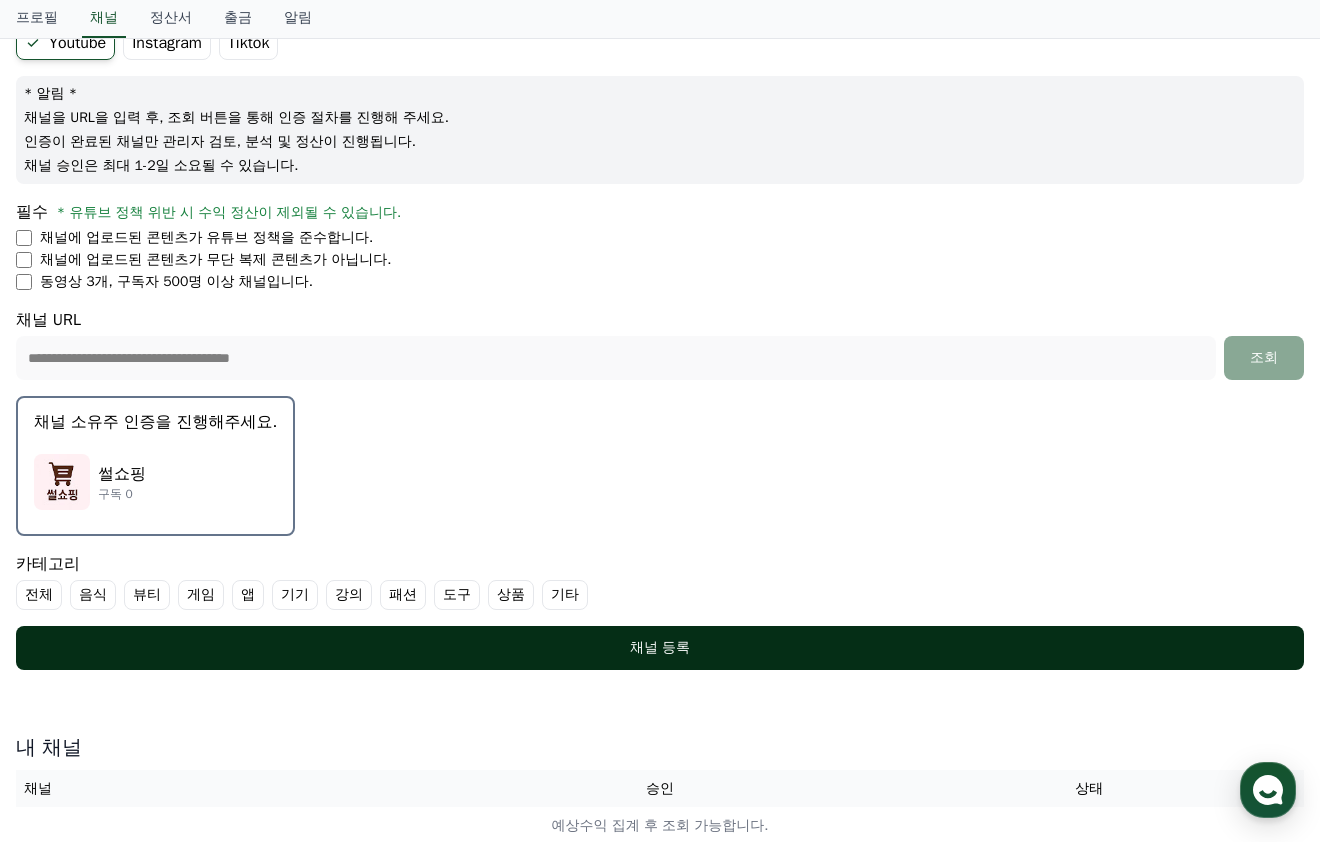 click on "채널 등록" at bounding box center (660, 648) 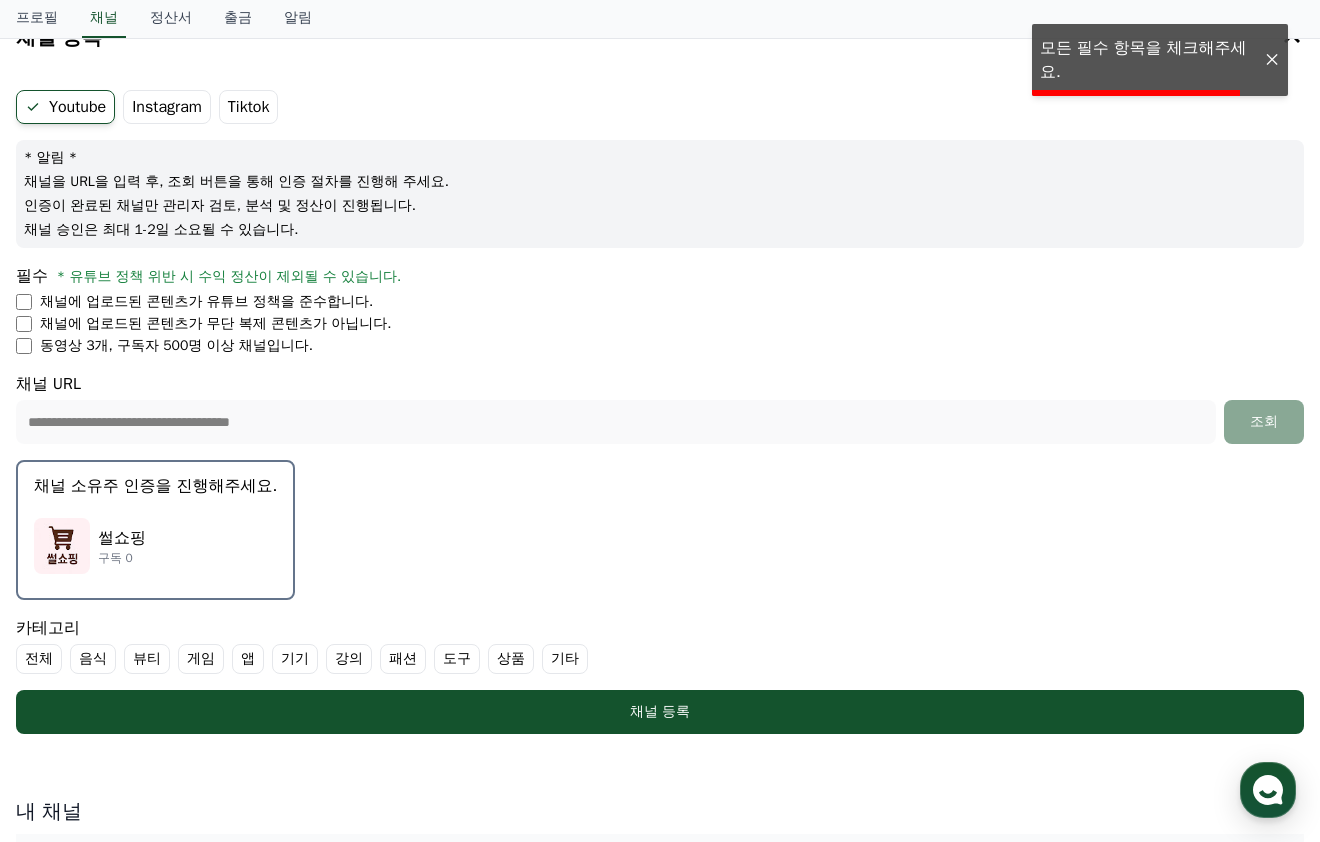 scroll, scrollTop: 100, scrollLeft: 0, axis: vertical 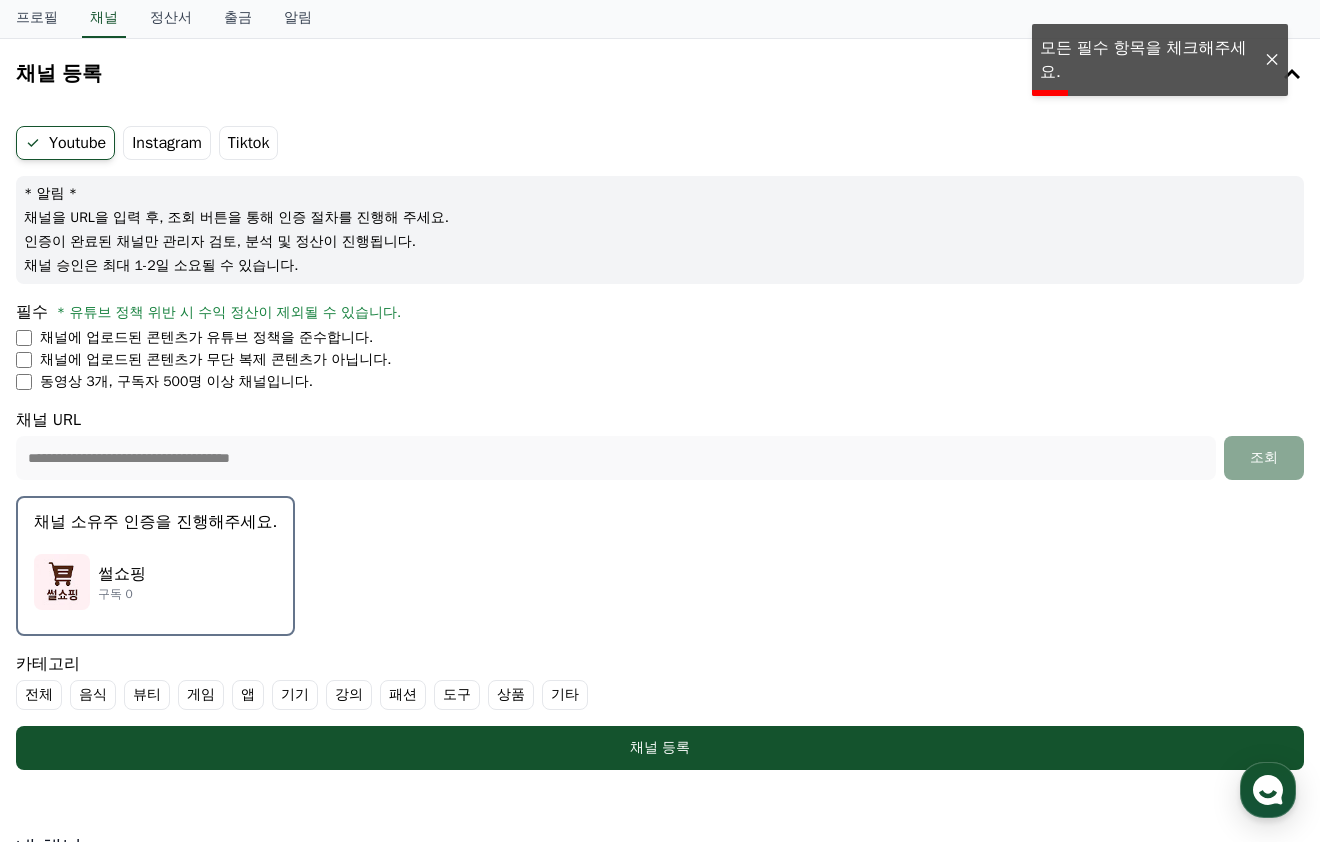 drag, startPoint x: 62, startPoint y: 387, endPoint x: 262, endPoint y: 383, distance: 200.04 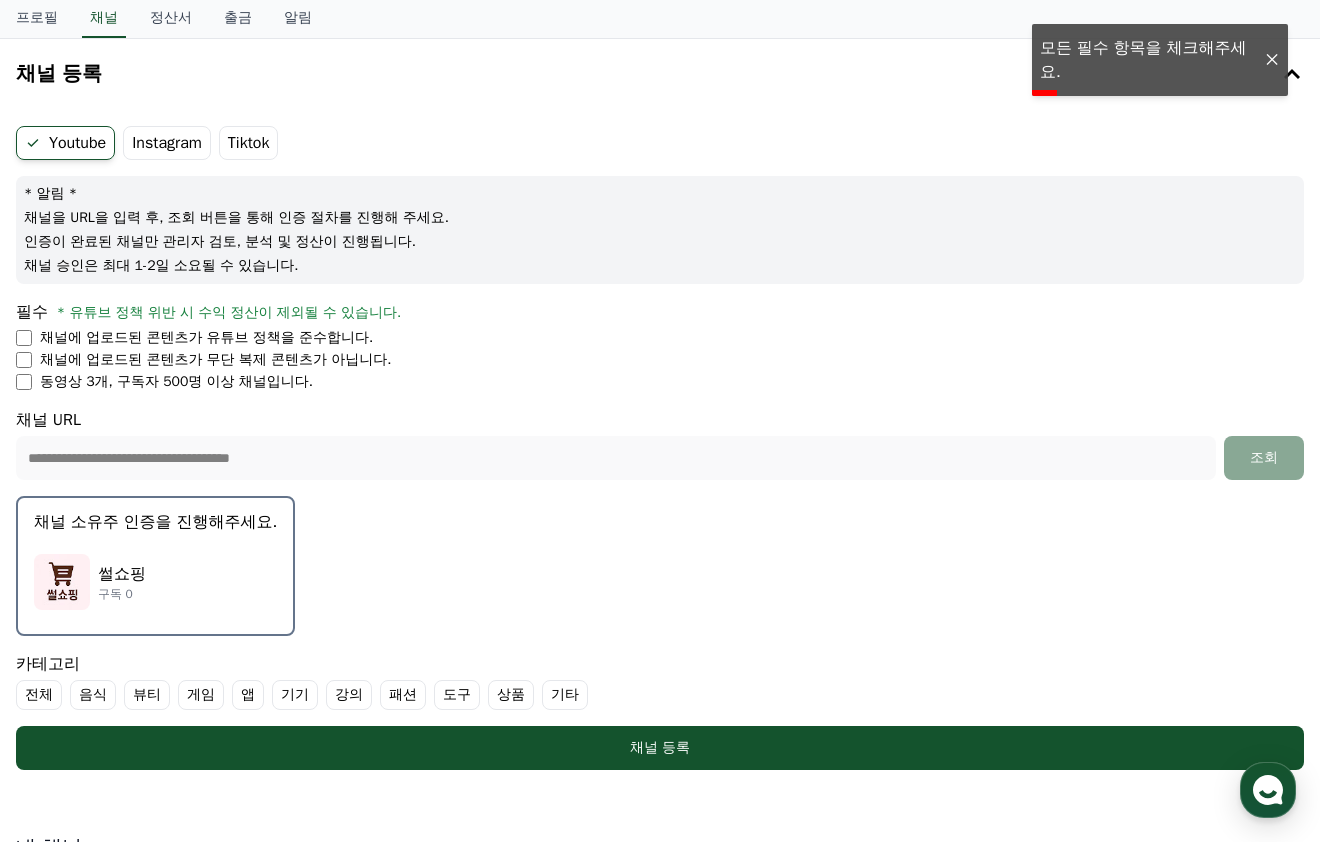 click on "동영상 3개, 구독자 500명 이상 채널입니다." at bounding box center (176, 382) 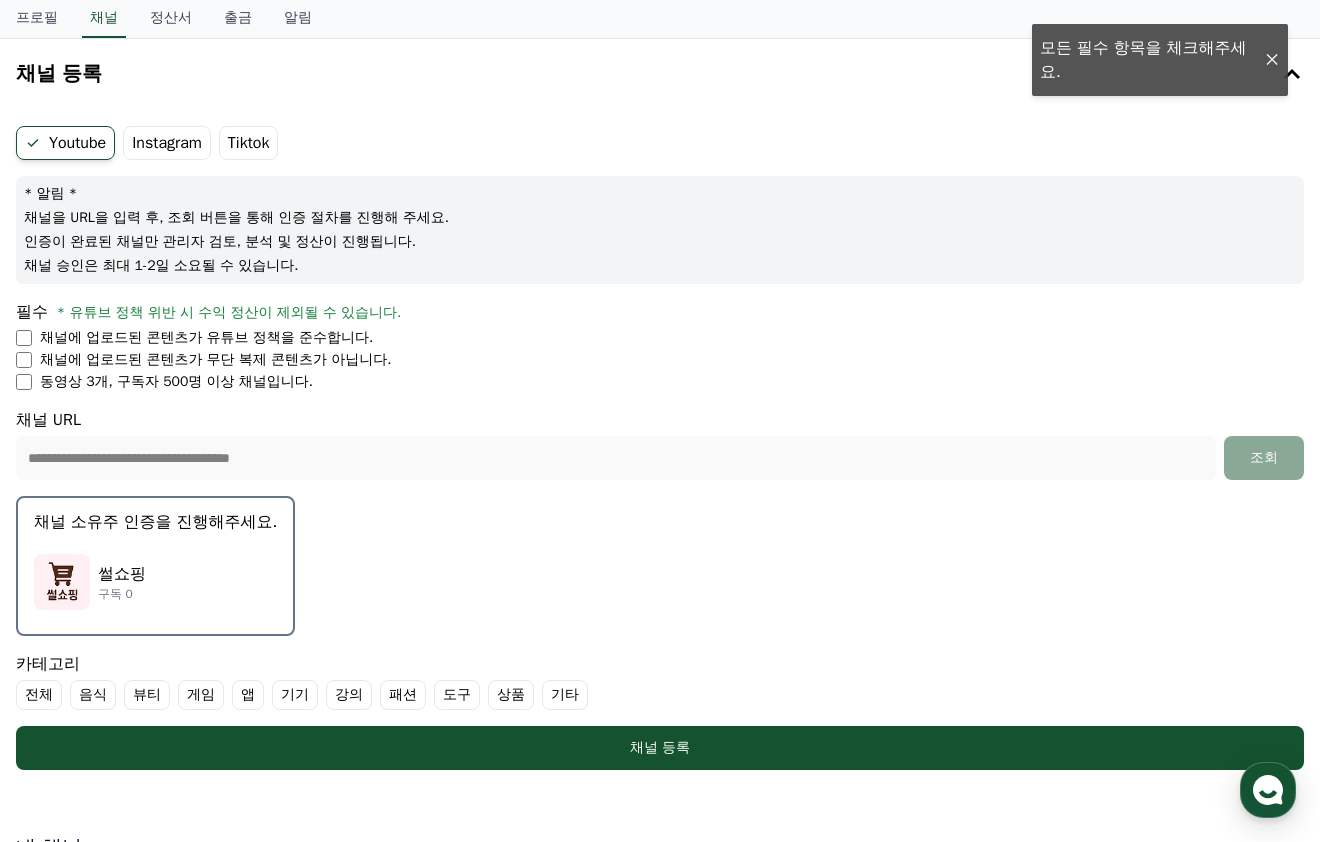 click on "채널에 업로드된 콘텐츠가 유튜브 정책을 준수합니다.   채널에 업로드된 콘텐츠가 무단 복제 콘텐츠가 아닙니다.   동영상 3개, 구독자 500명 이상 채널입니다." at bounding box center [660, 360] 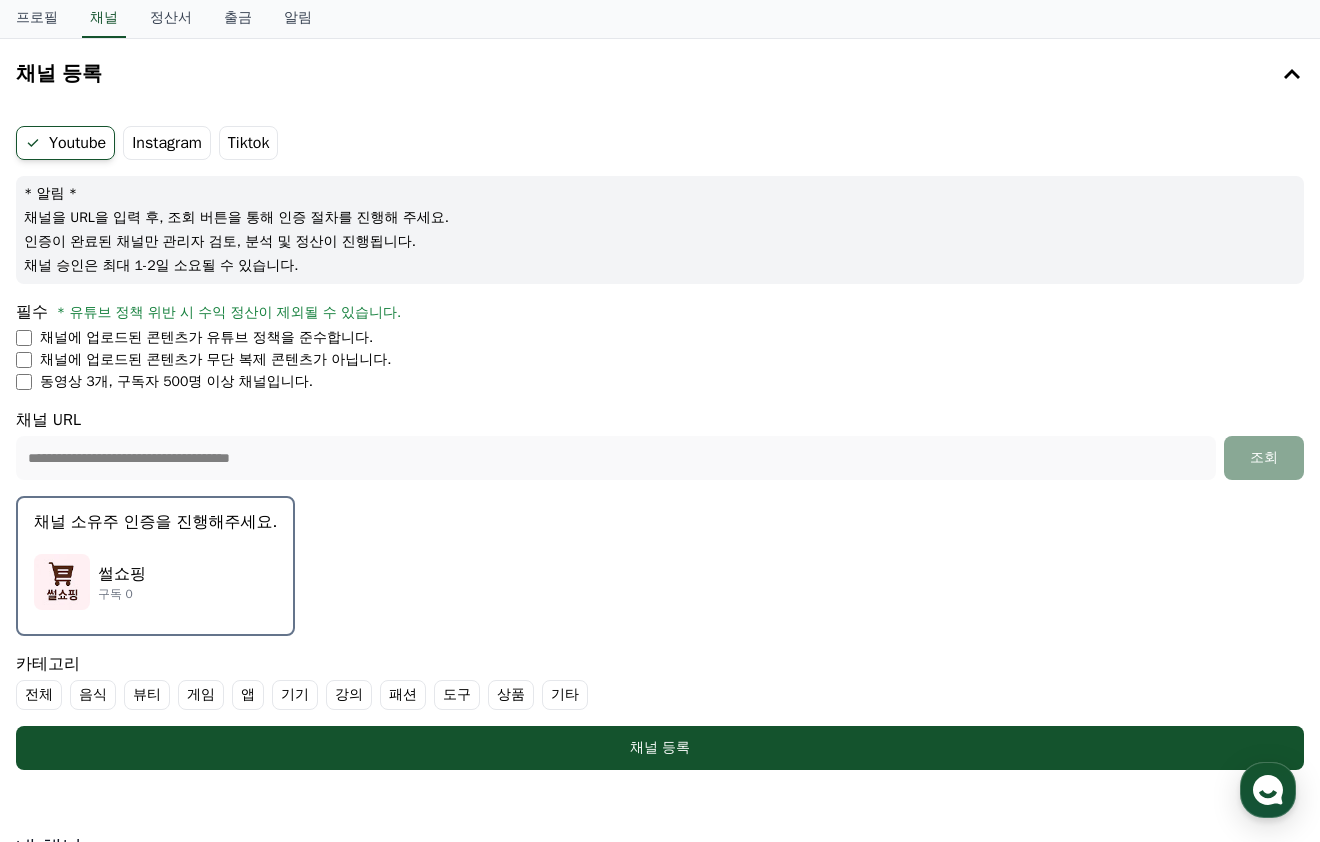 click on "동영상 3개, 구독자 500명 이상 채널입니다." at bounding box center (660, 382) 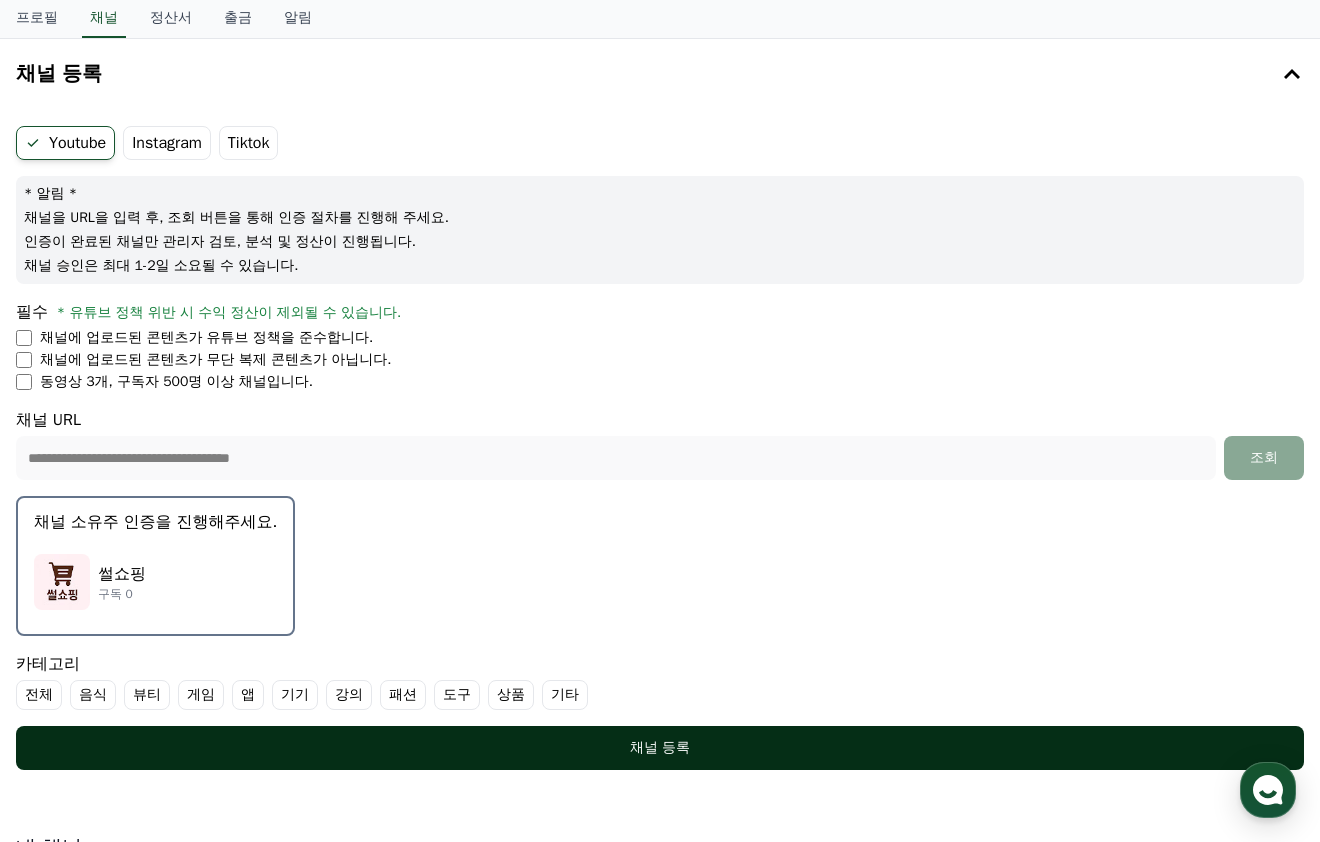 click on "채널 등록" at bounding box center (660, 748) 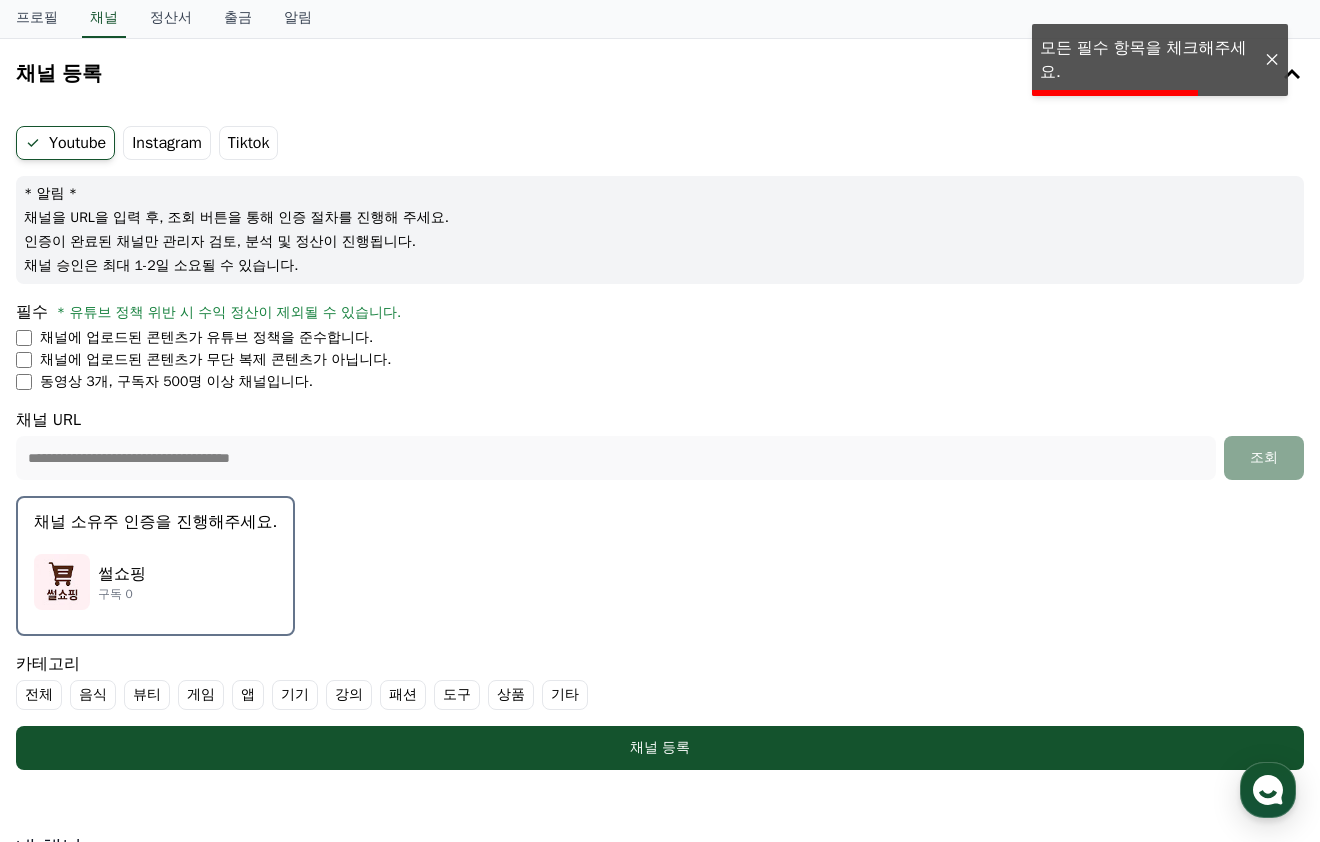 drag, startPoint x: 260, startPoint y: 369, endPoint x: 37, endPoint y: 385, distance: 223.57326 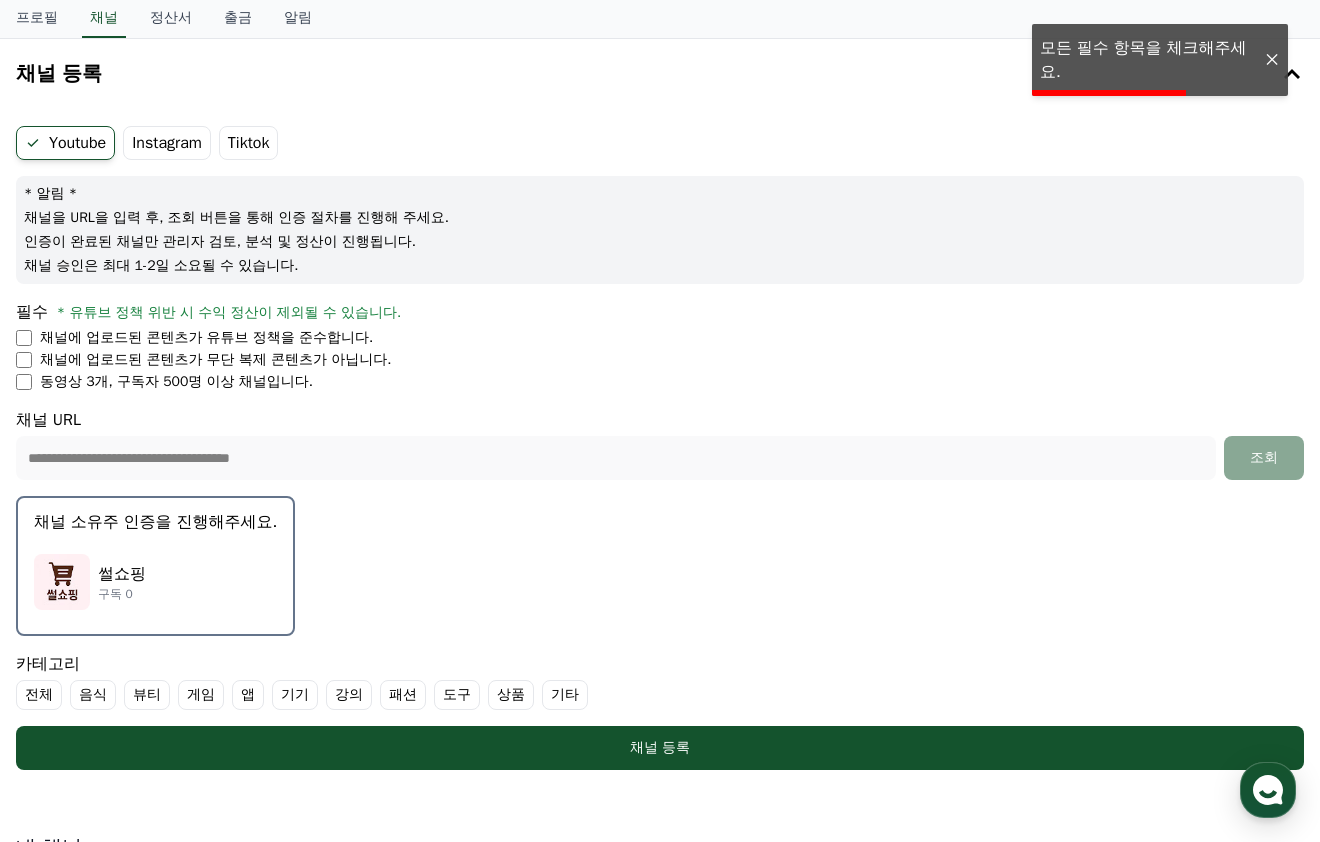 click on "**********" at bounding box center [660, 448] 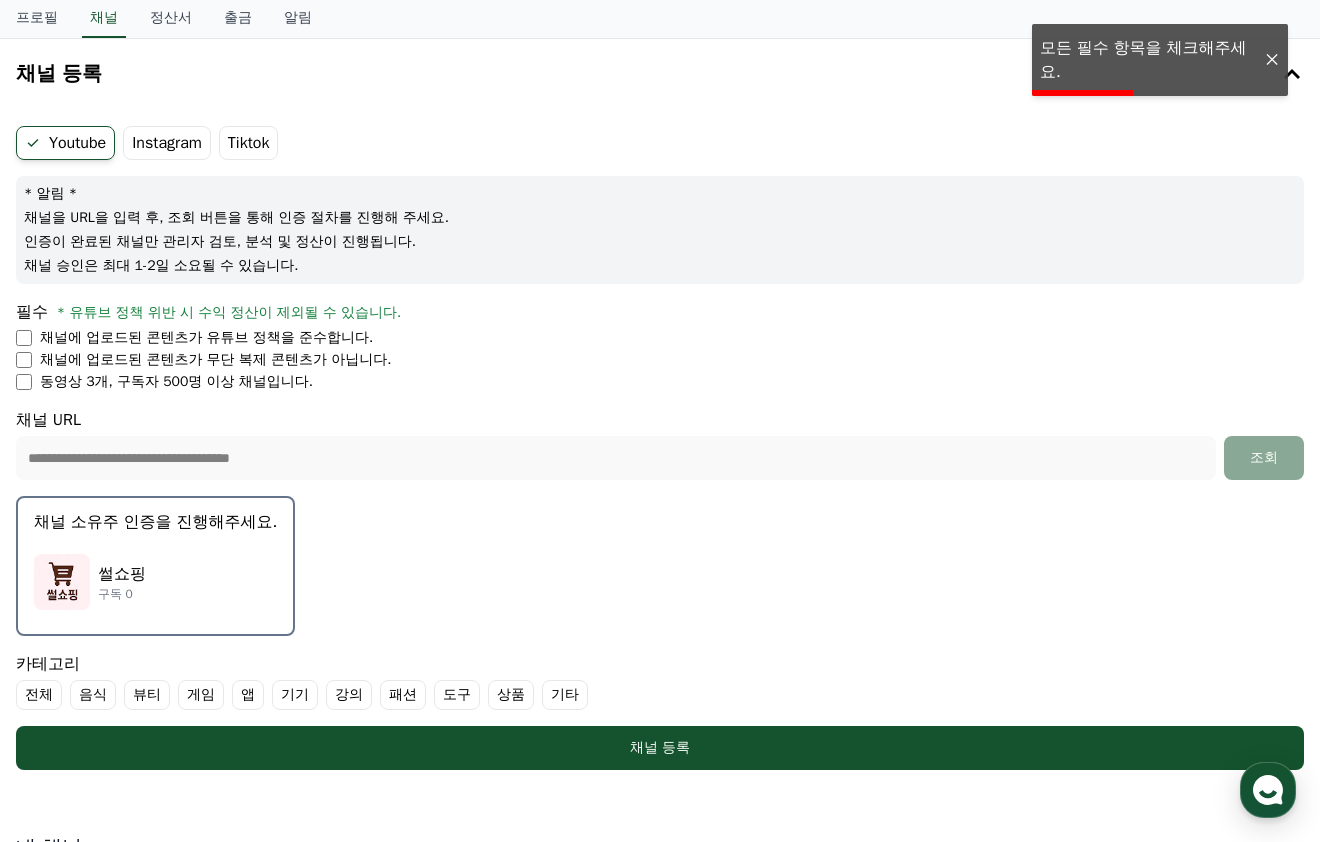 drag, startPoint x: 117, startPoint y: 382, endPoint x: 297, endPoint y: 389, distance: 180.13606 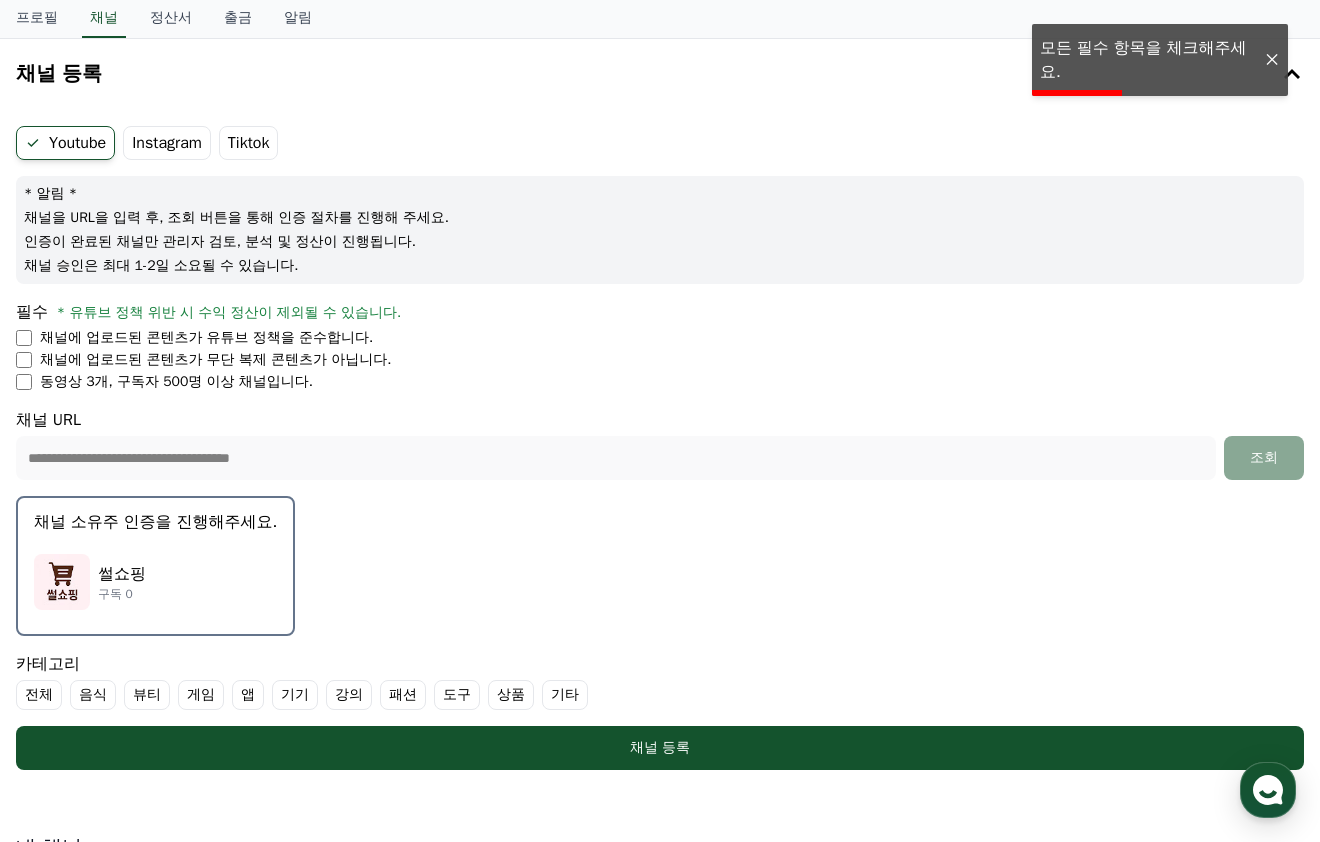 click on "동영상 3개, 구독자 500명 이상 채널입니다." at bounding box center (176, 382) 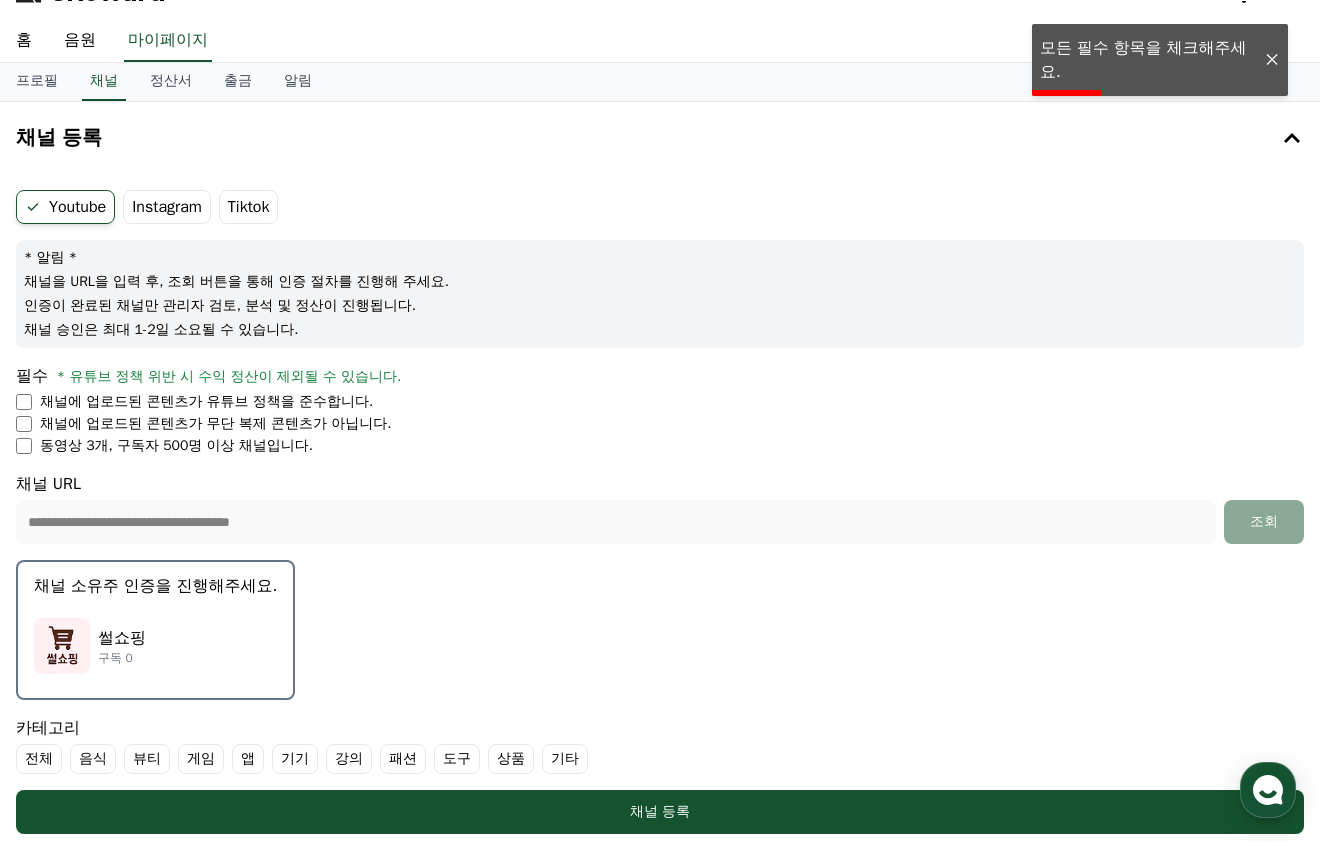 scroll, scrollTop: 0, scrollLeft: 0, axis: both 